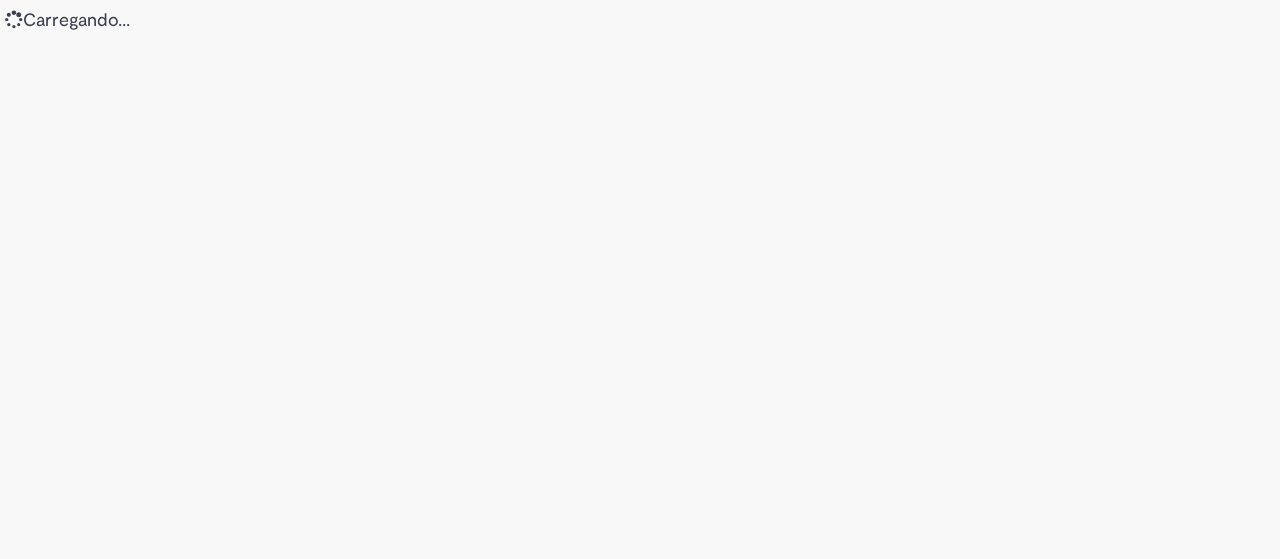 scroll, scrollTop: 0, scrollLeft: 0, axis: both 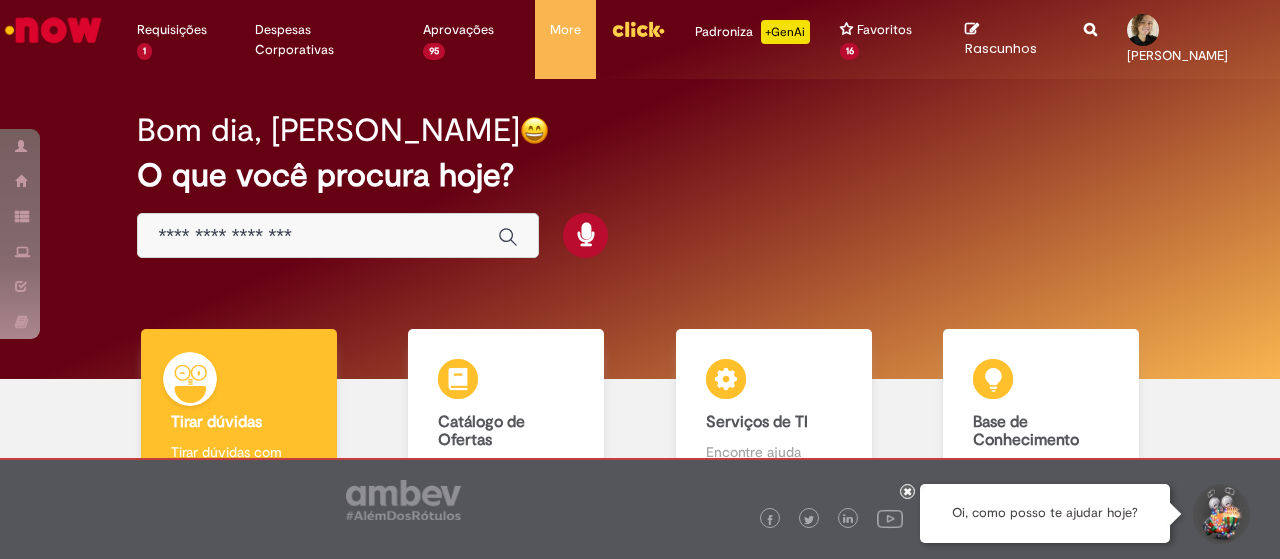 click at bounding box center [338, 235] 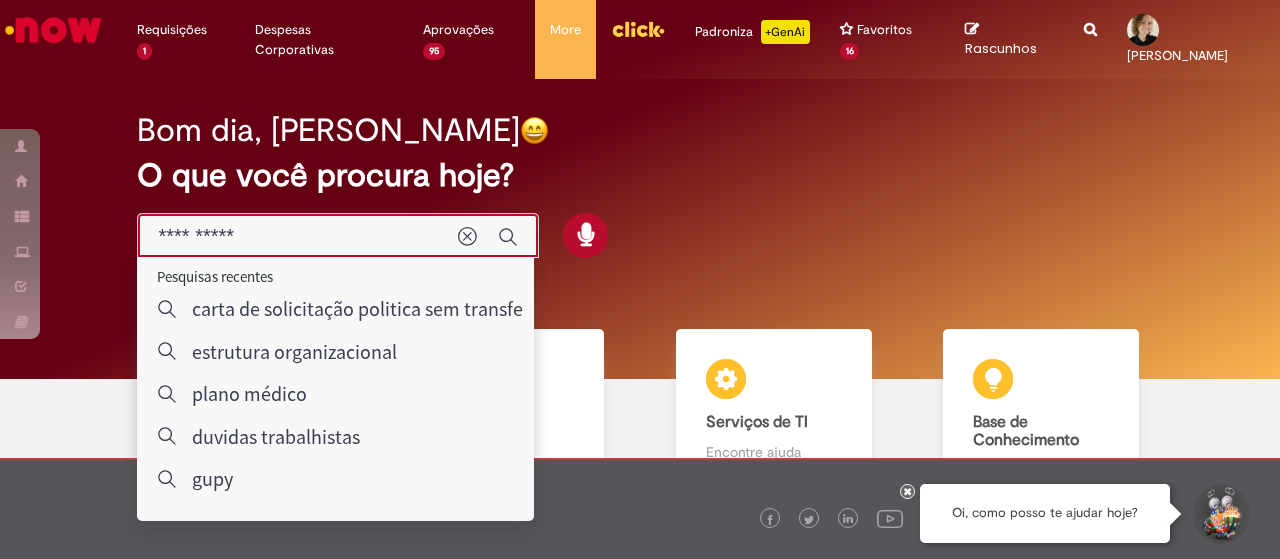 type on "**********" 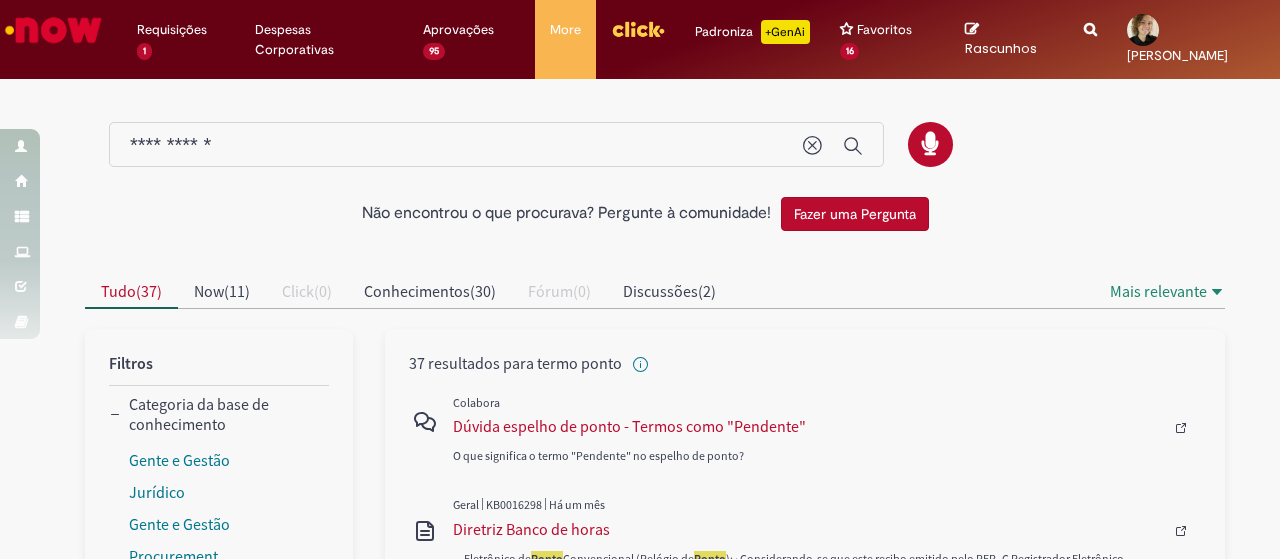 click on "Não encontrou o que procurava? Pergunte à comunidade!   Fazer uma Pergunta
Cancelar      resultados      Concluído
Categorias de Pesquisa Origens Tudo
Aguarde, os filtros estão sendo carregados..." at bounding box center (640, 1273) 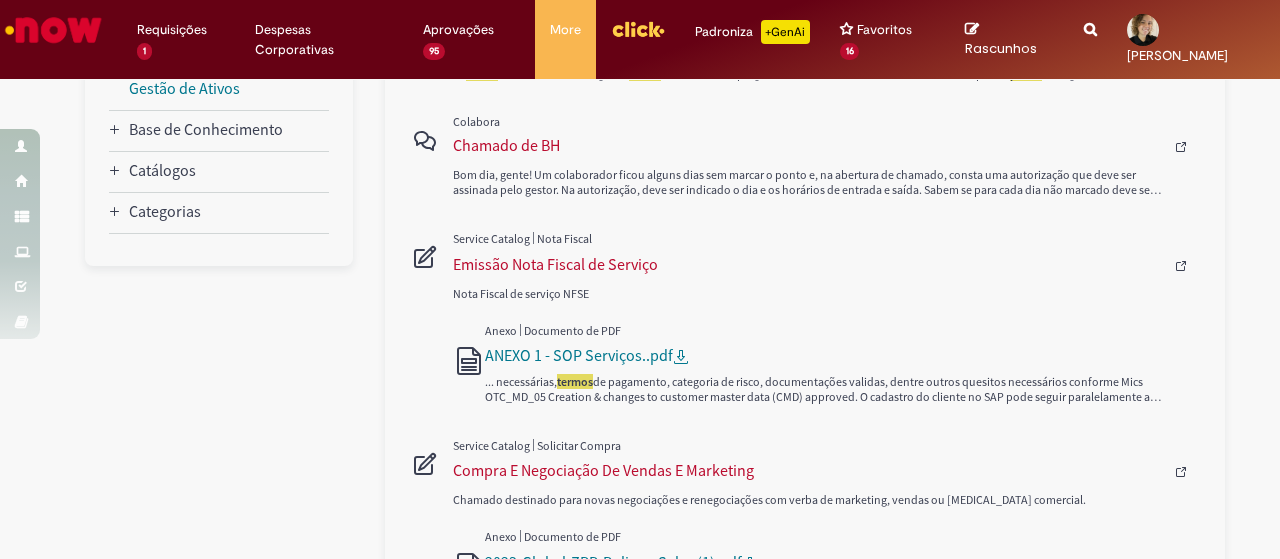 scroll, scrollTop: 0, scrollLeft: 0, axis: both 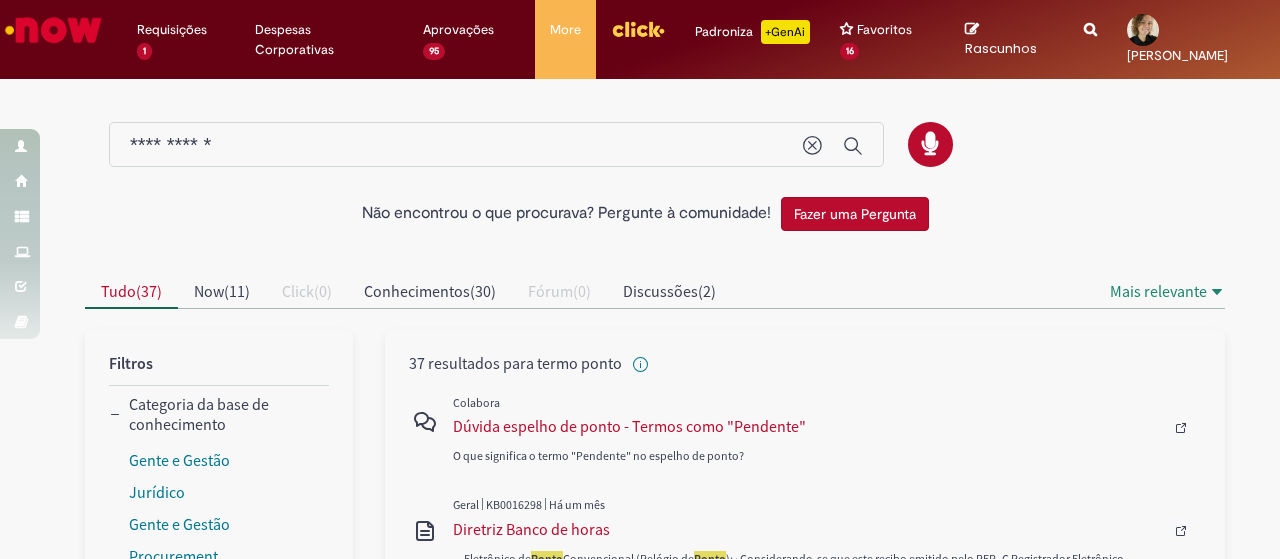 click on "**********" at bounding box center [456, 145] 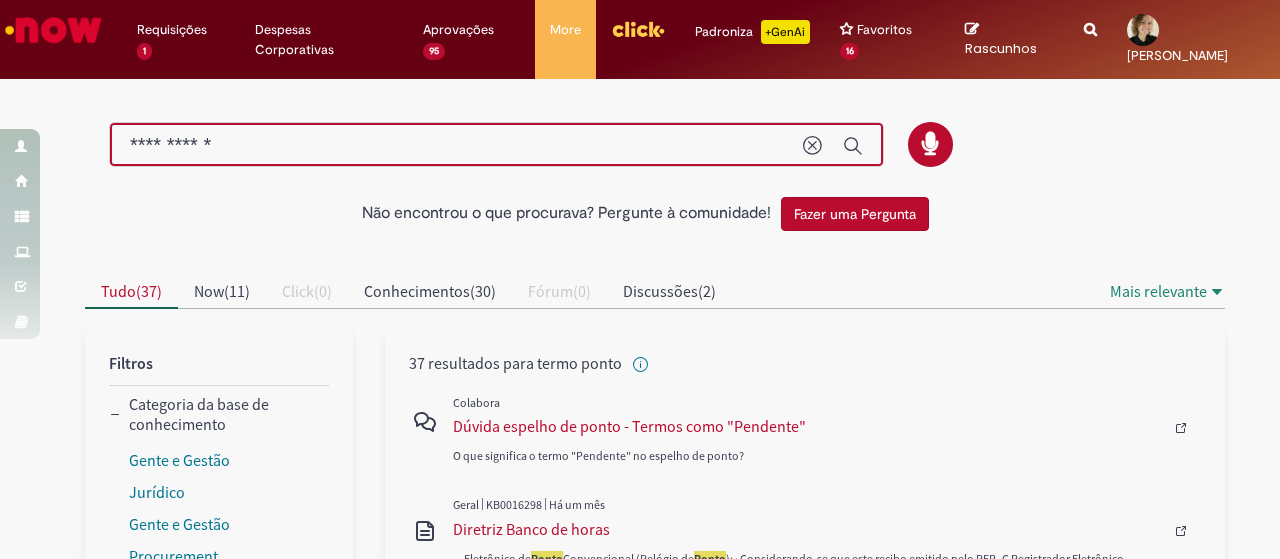 click on "**********" at bounding box center (456, 145) 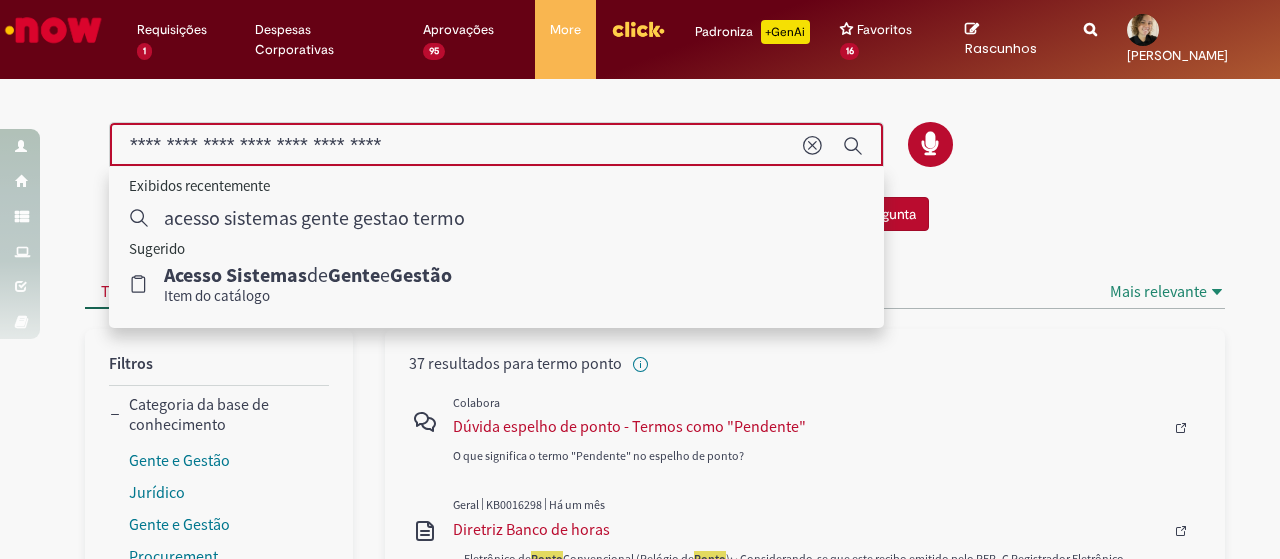 type on "**********" 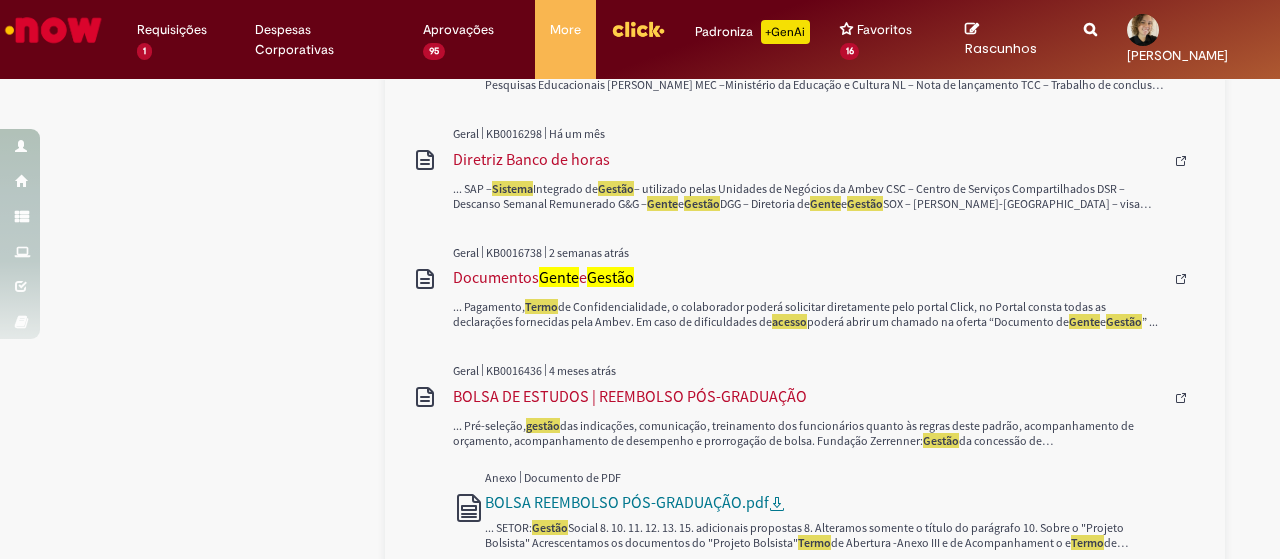 scroll, scrollTop: 800, scrollLeft: 0, axis: vertical 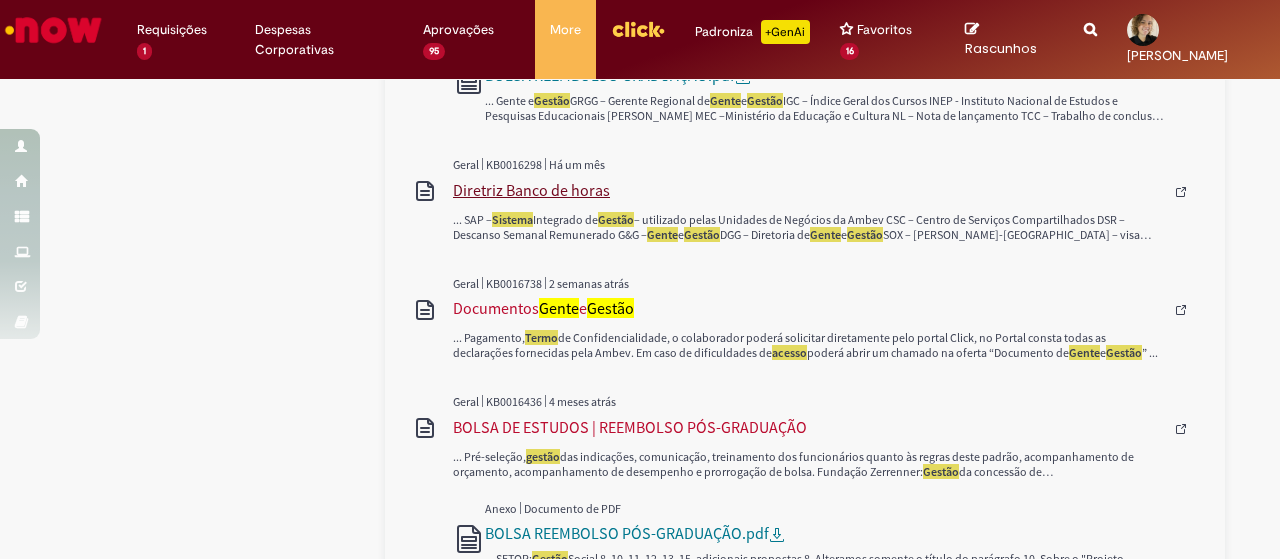 click on "Diretriz Banco de horas" at bounding box center [808, 190] 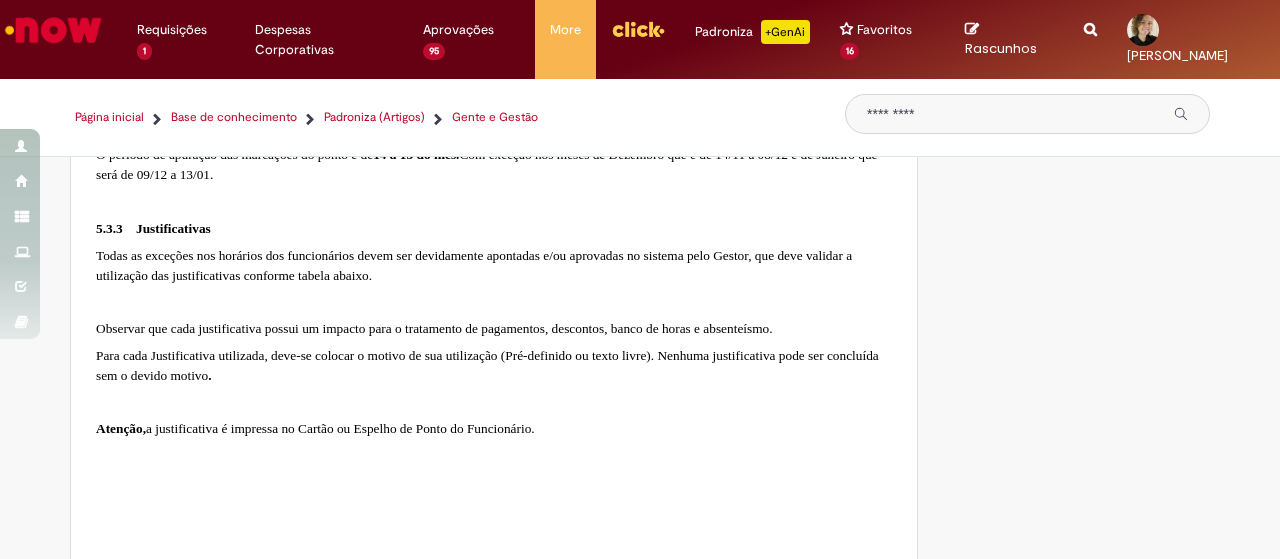 scroll, scrollTop: 7200, scrollLeft: 0, axis: vertical 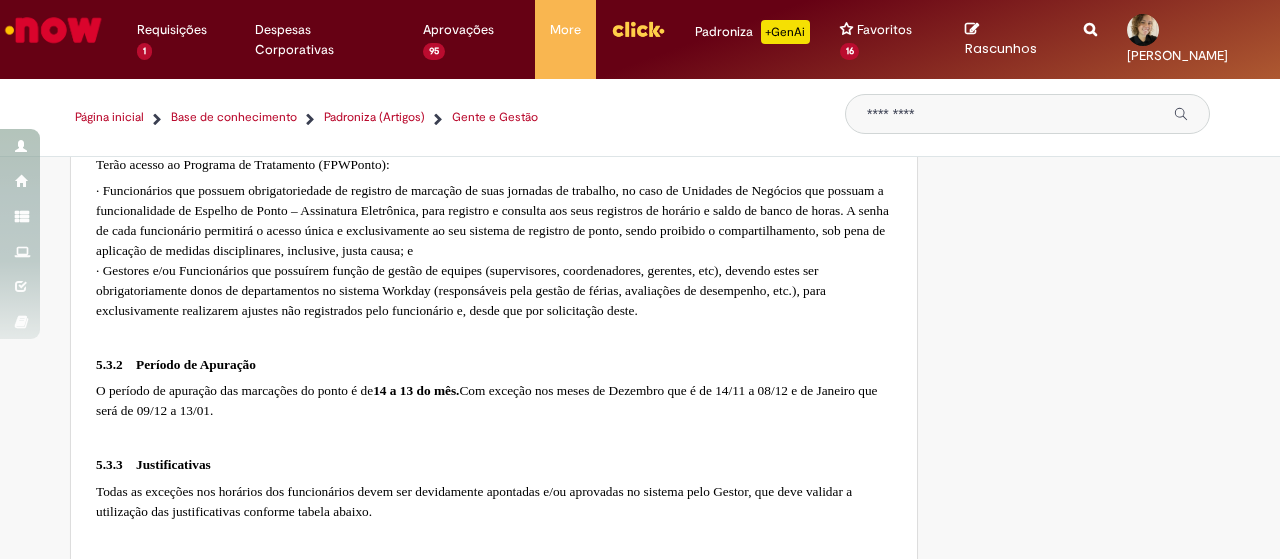 click on "Página inicial
Base de conhecimento
Padroniza (Artigos)
Gente e  Gestão" at bounding box center (640, 118) 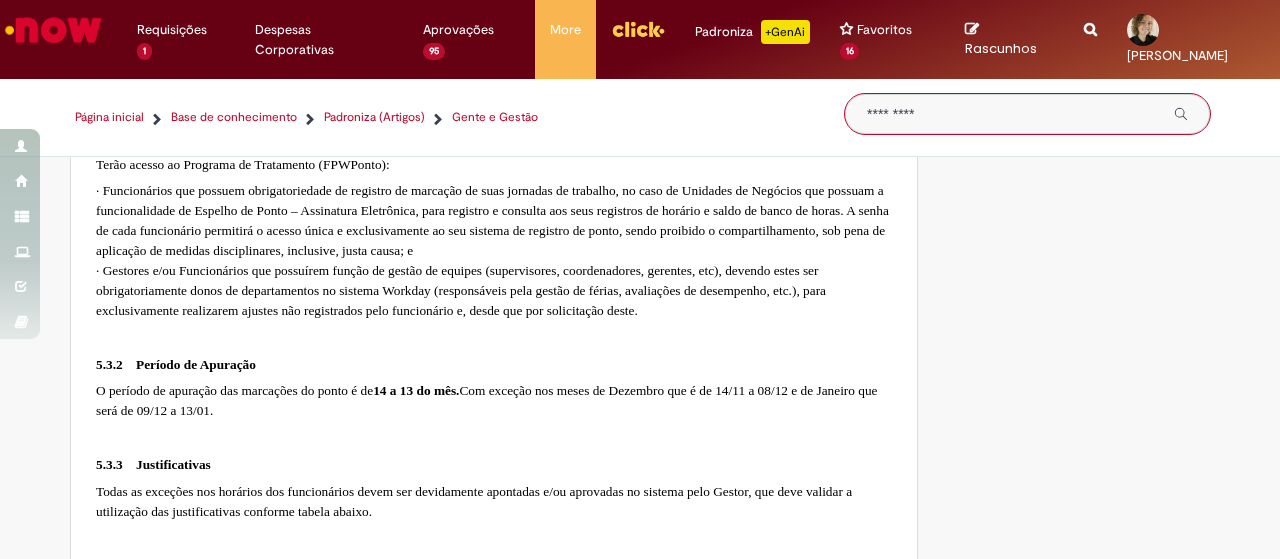 click at bounding box center [1013, 114] 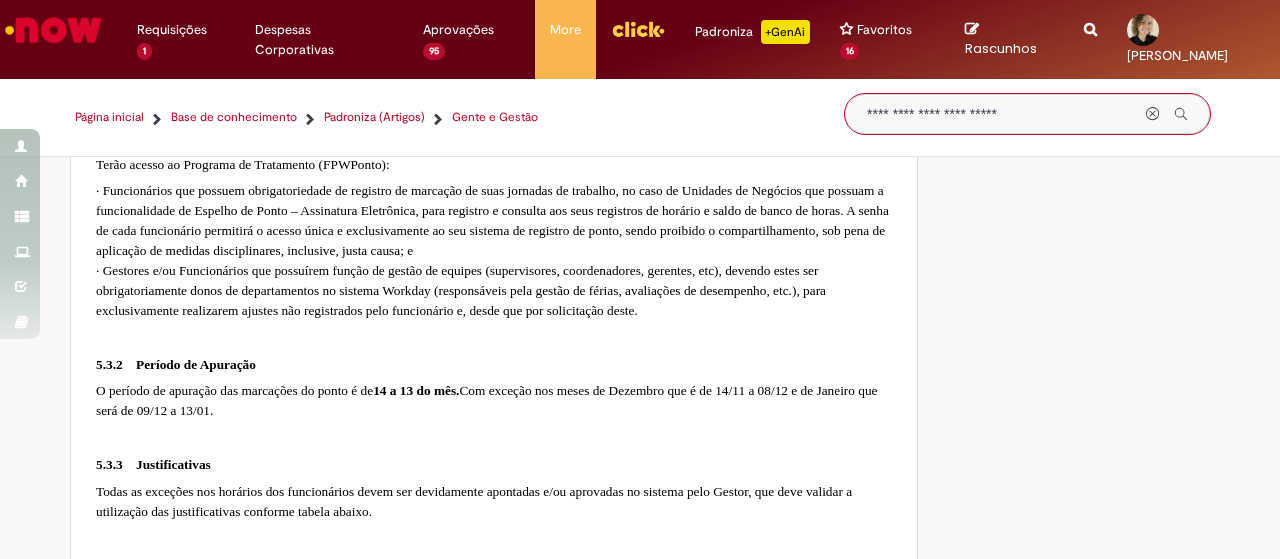 type on "**********" 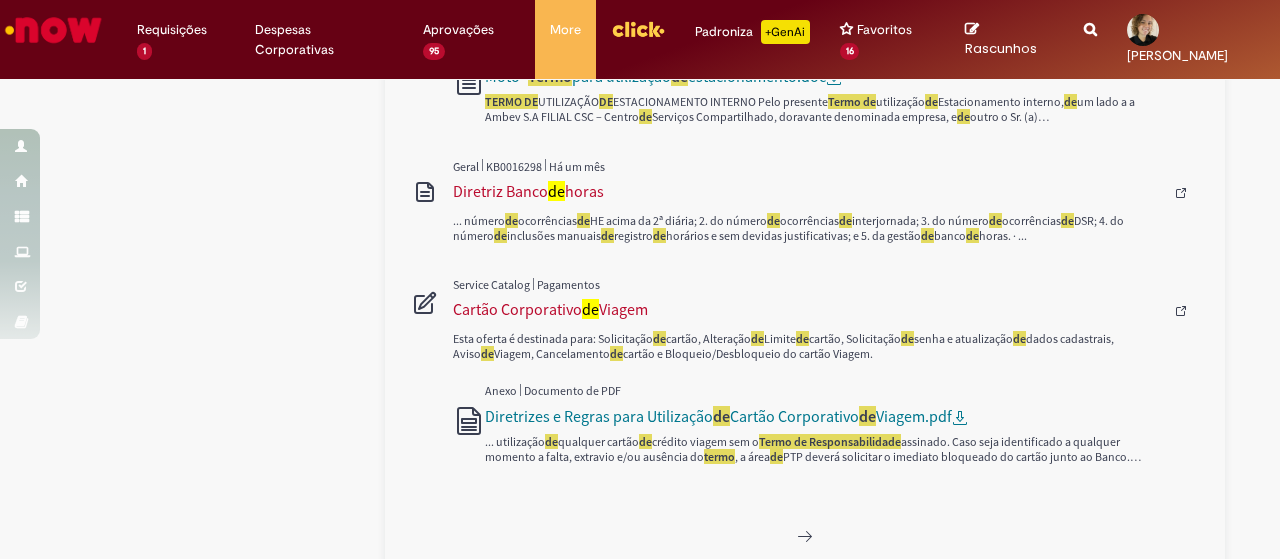 scroll, scrollTop: 2725, scrollLeft: 0, axis: vertical 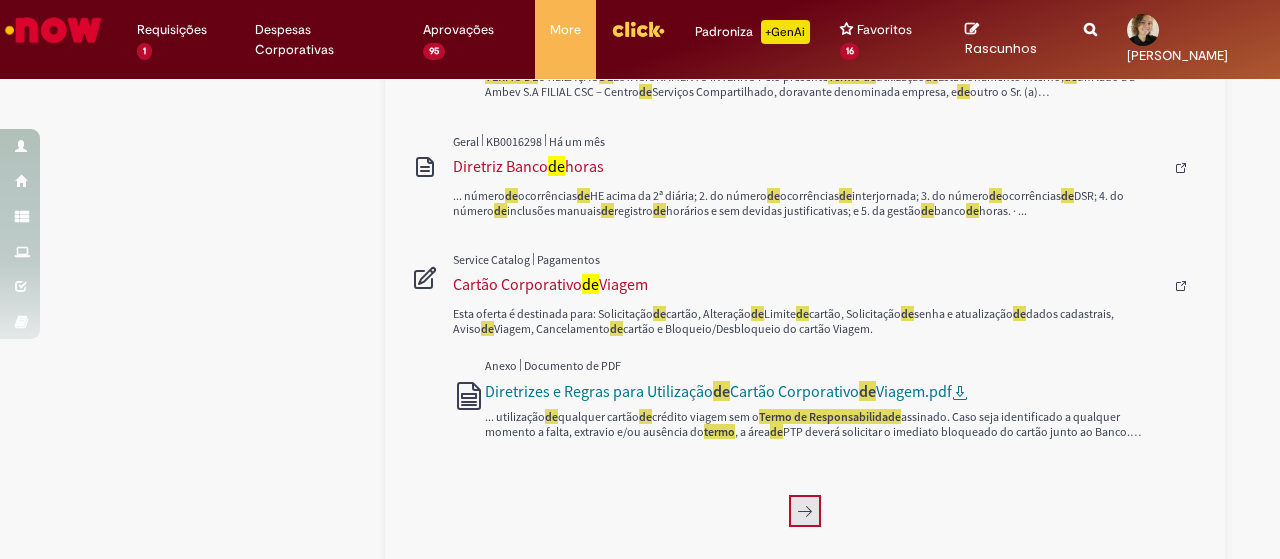 click at bounding box center (805, 511) 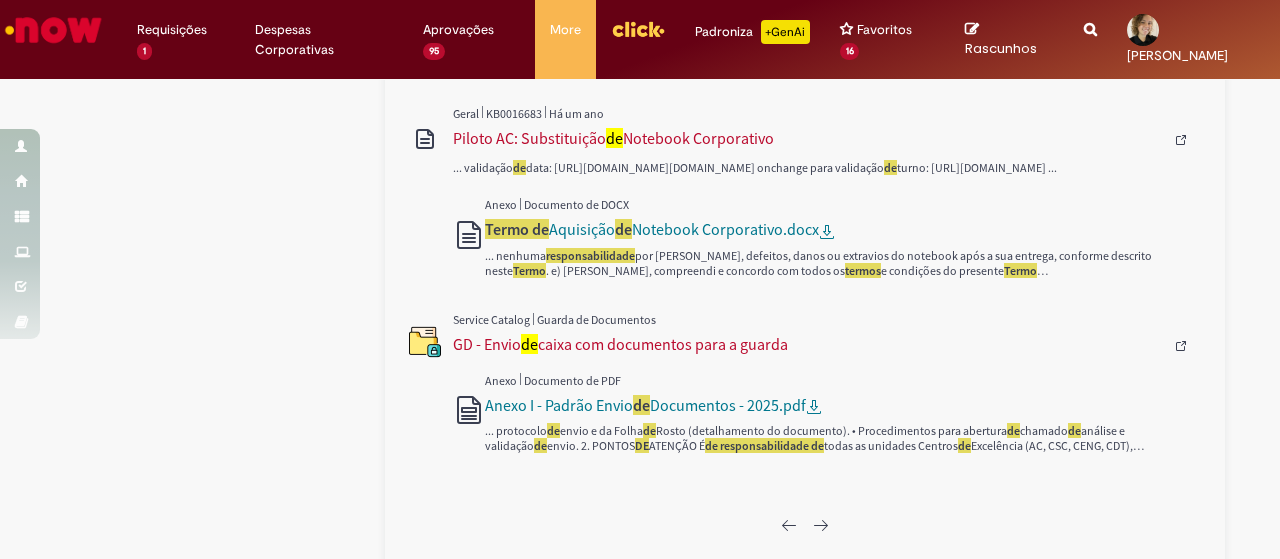 scroll, scrollTop: 1540, scrollLeft: 0, axis: vertical 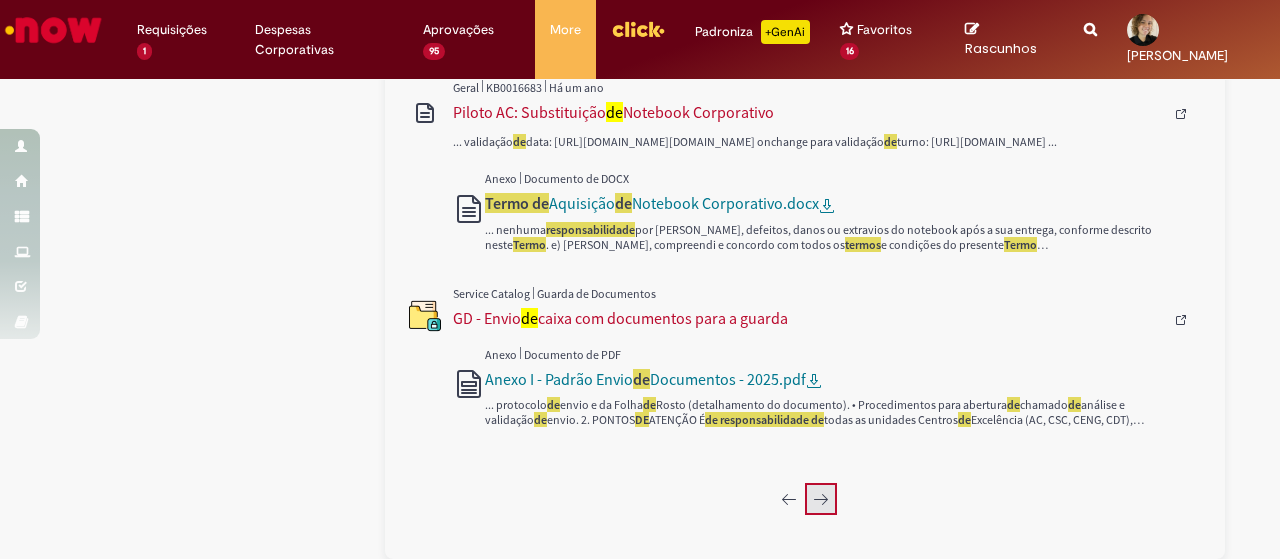 click 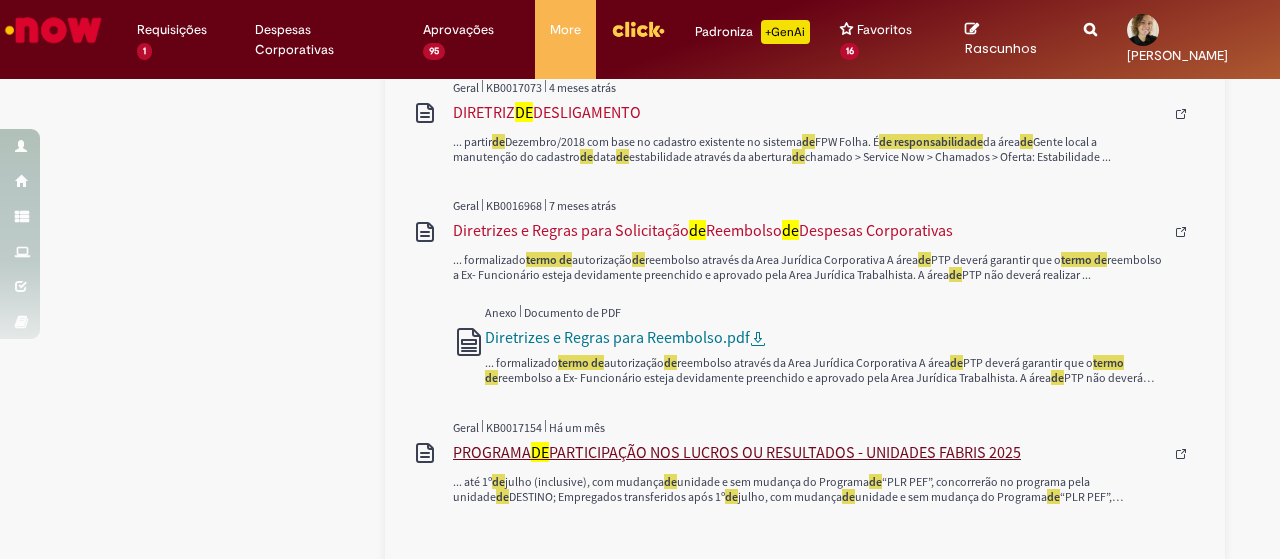 scroll, scrollTop: 1844, scrollLeft: 0, axis: vertical 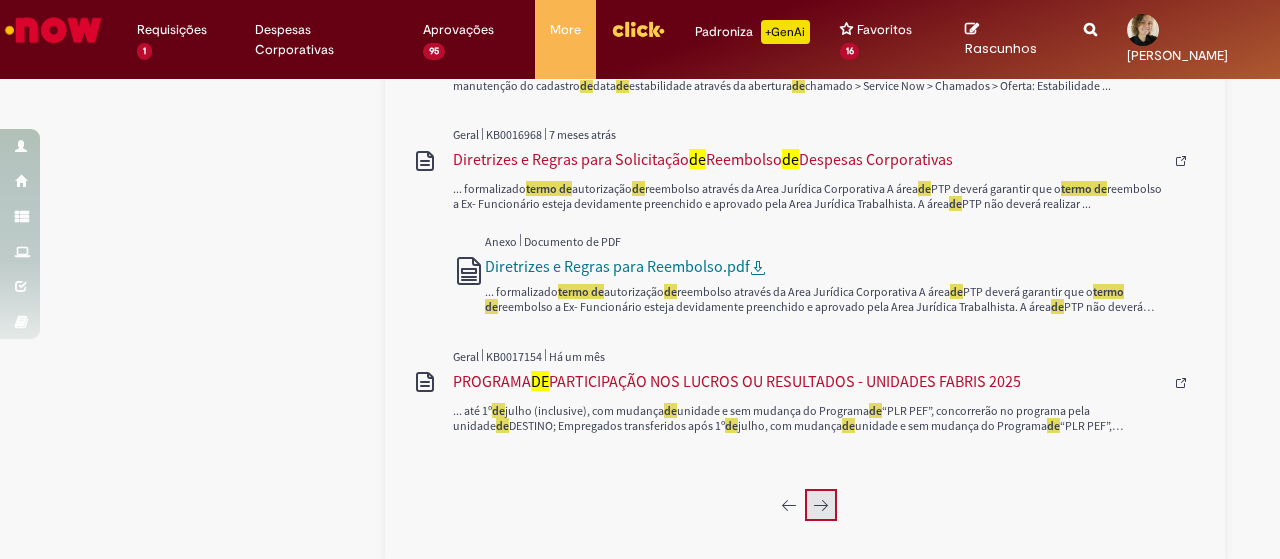 click 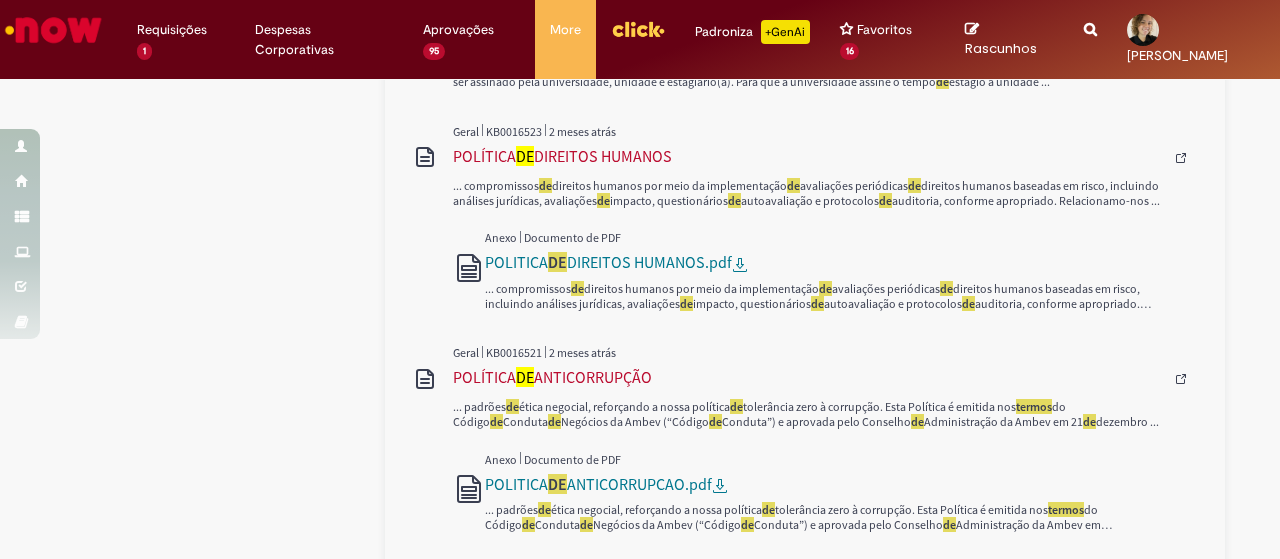 scroll, scrollTop: 1652, scrollLeft: 0, axis: vertical 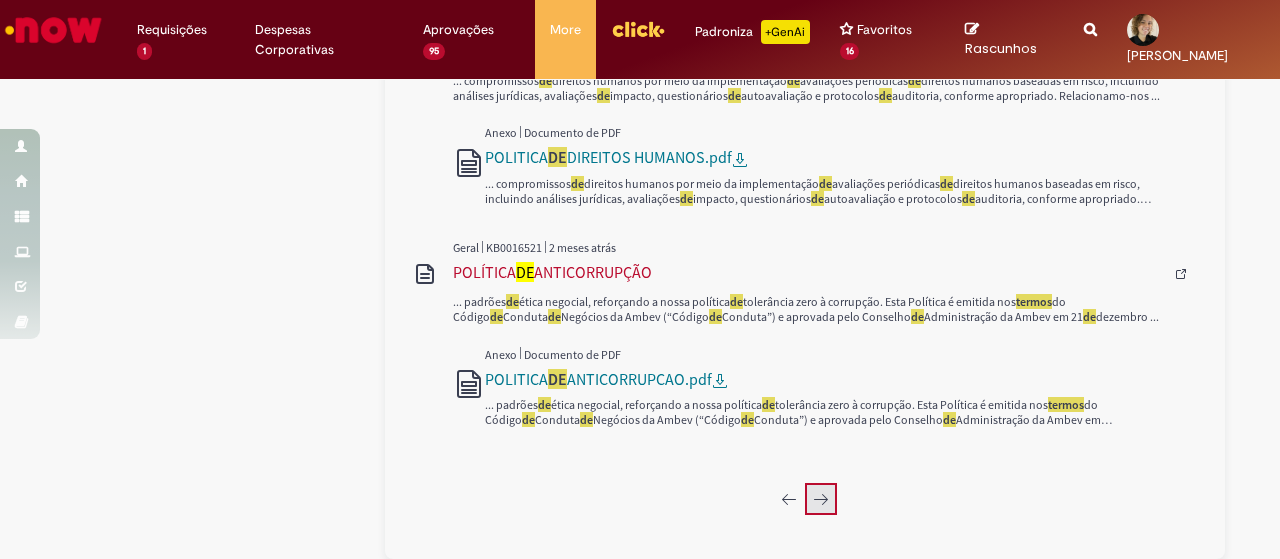 click 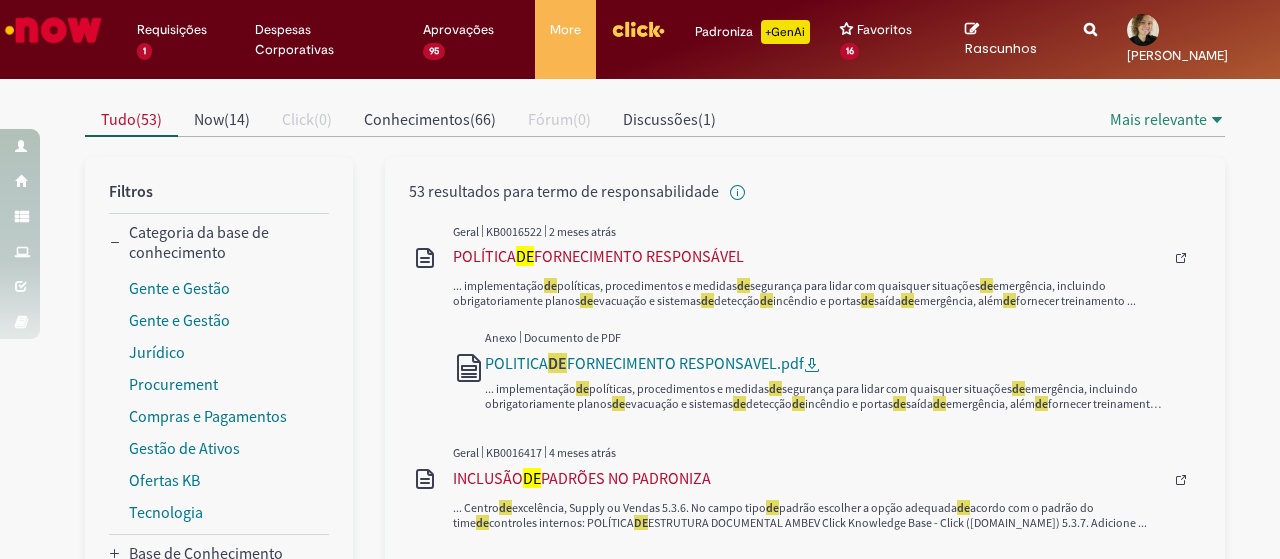 scroll, scrollTop: 0, scrollLeft: 0, axis: both 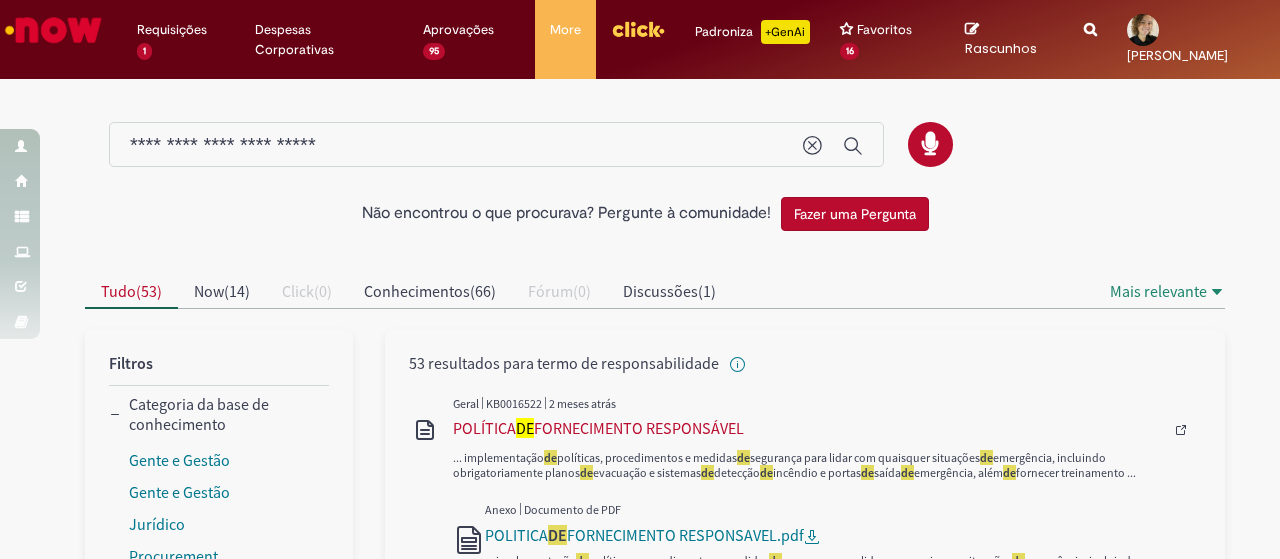 drag, startPoint x: 620, startPoint y: 175, endPoint x: 618, endPoint y: 150, distance: 25.079872 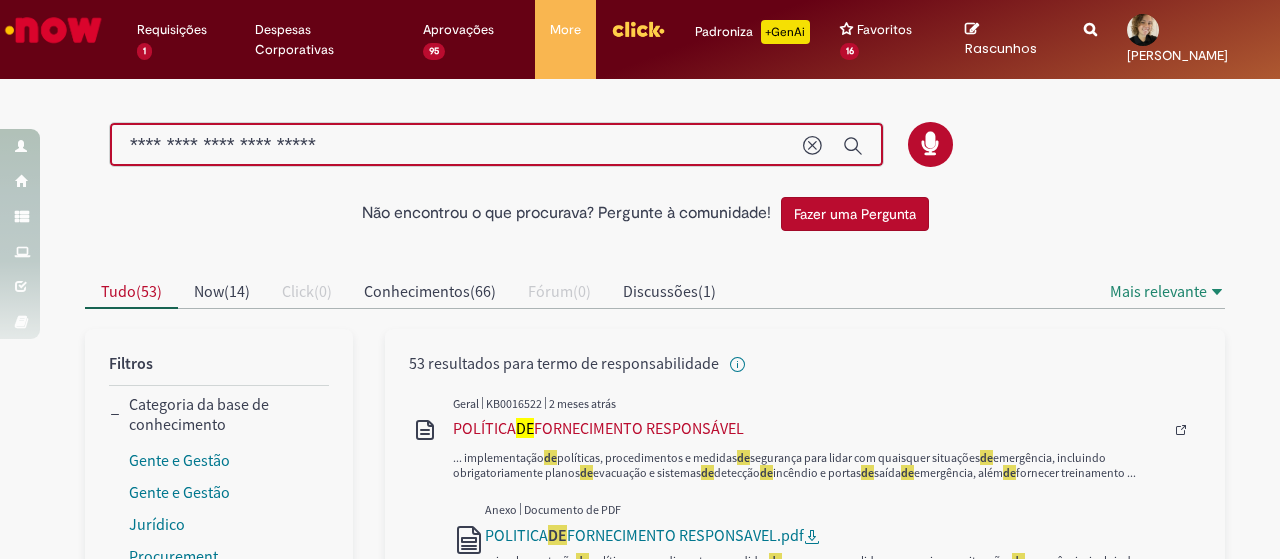 click on "**********" at bounding box center (456, 145) 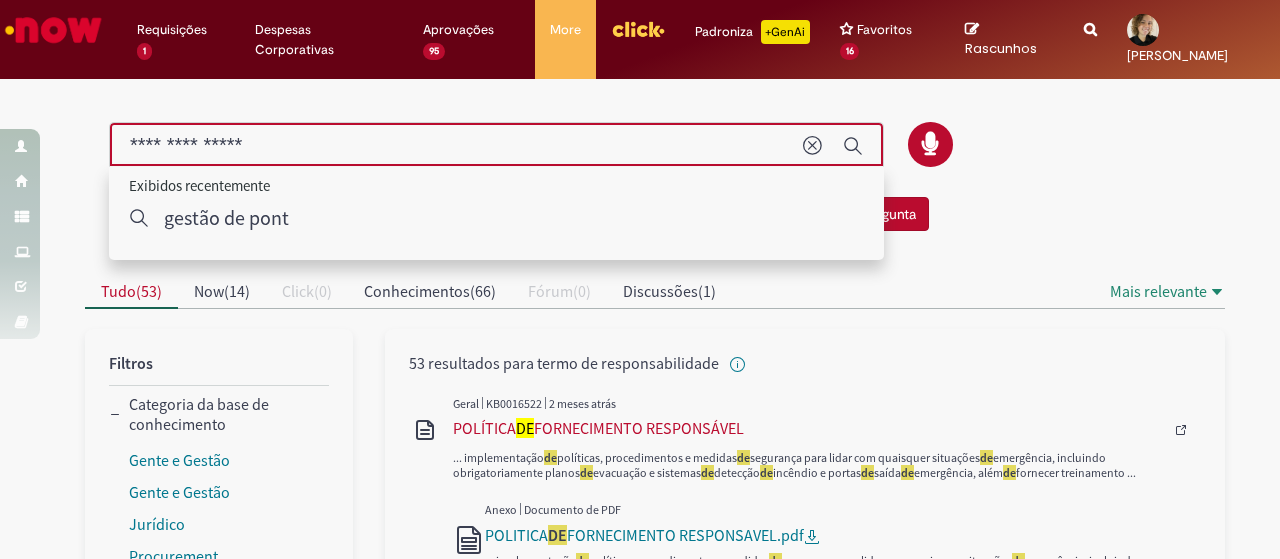 type on "**********" 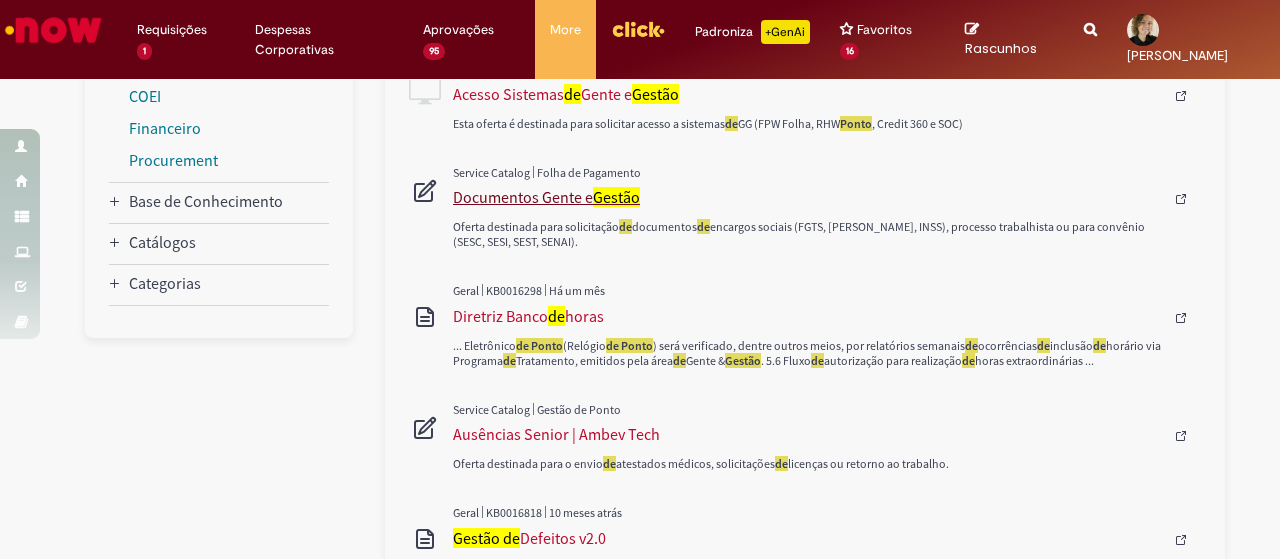 scroll, scrollTop: 600, scrollLeft: 0, axis: vertical 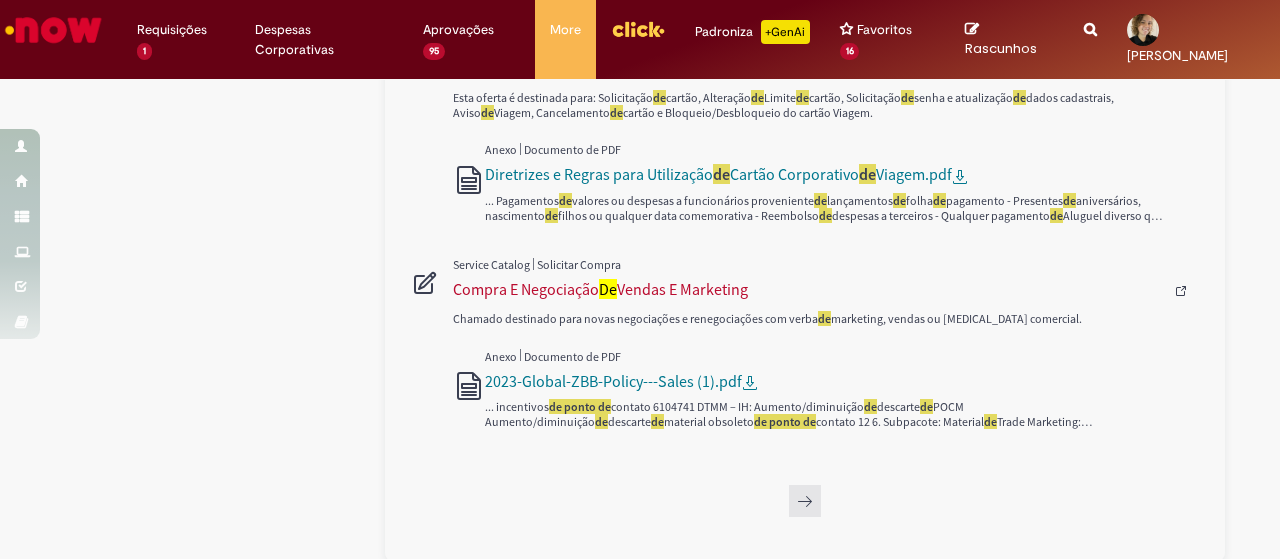 click at bounding box center (805, 501) 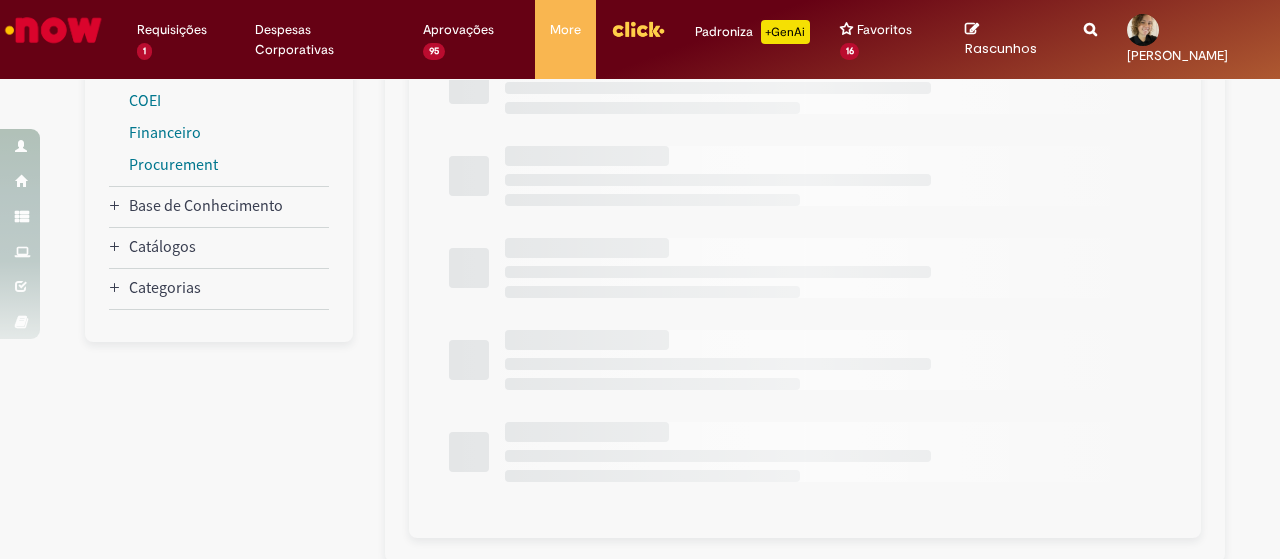 scroll, scrollTop: 552, scrollLeft: 0, axis: vertical 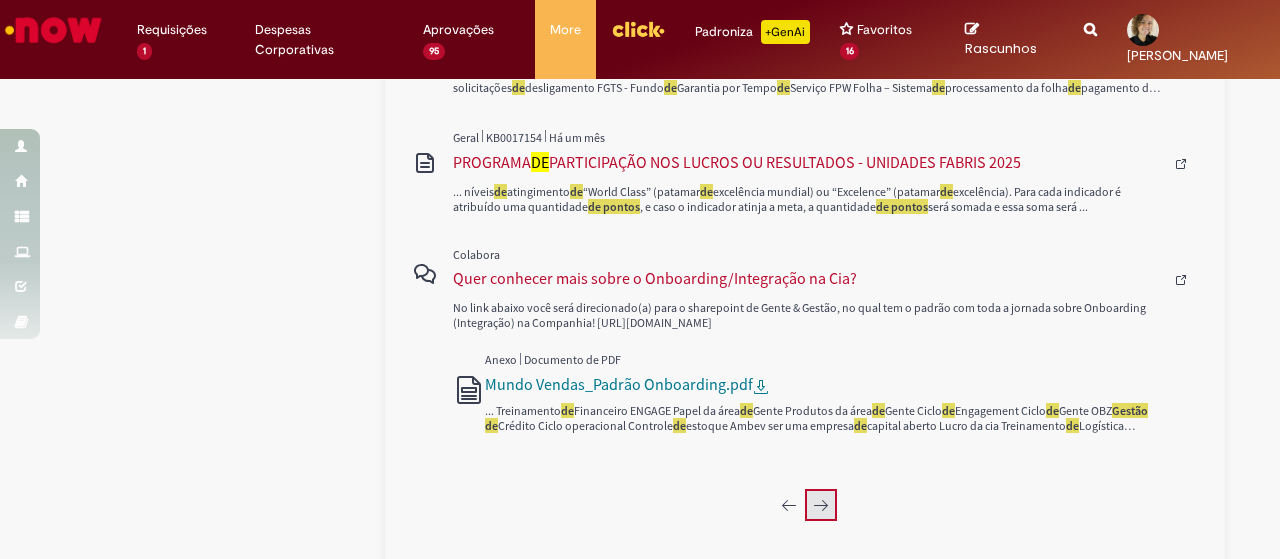 click at bounding box center (821, 505) 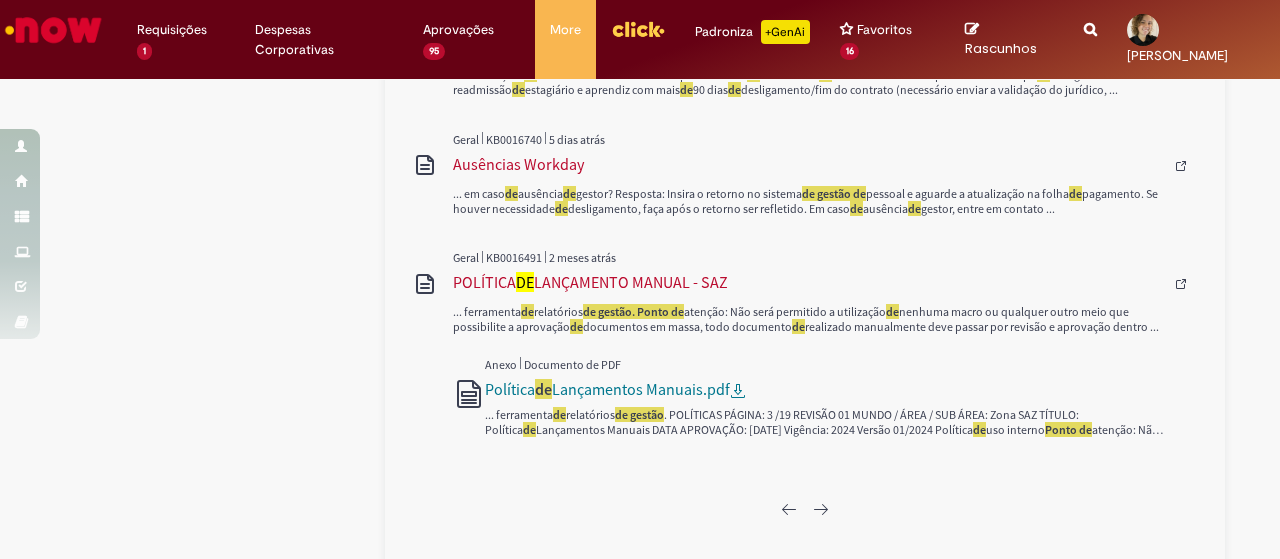 scroll, scrollTop: 1427, scrollLeft: 0, axis: vertical 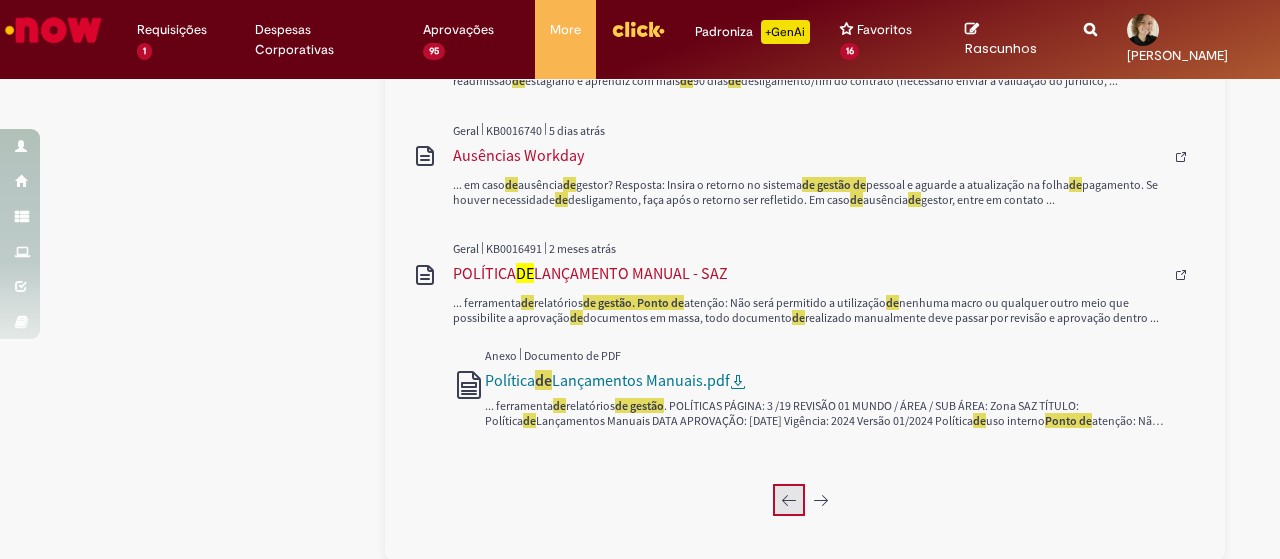 click 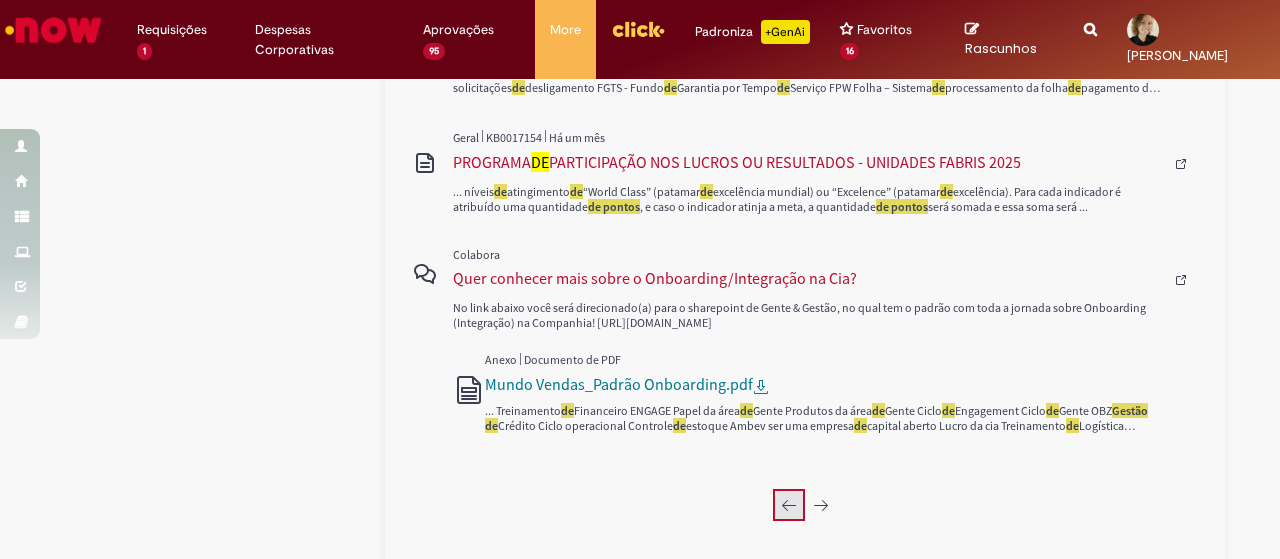 click at bounding box center (789, 505) 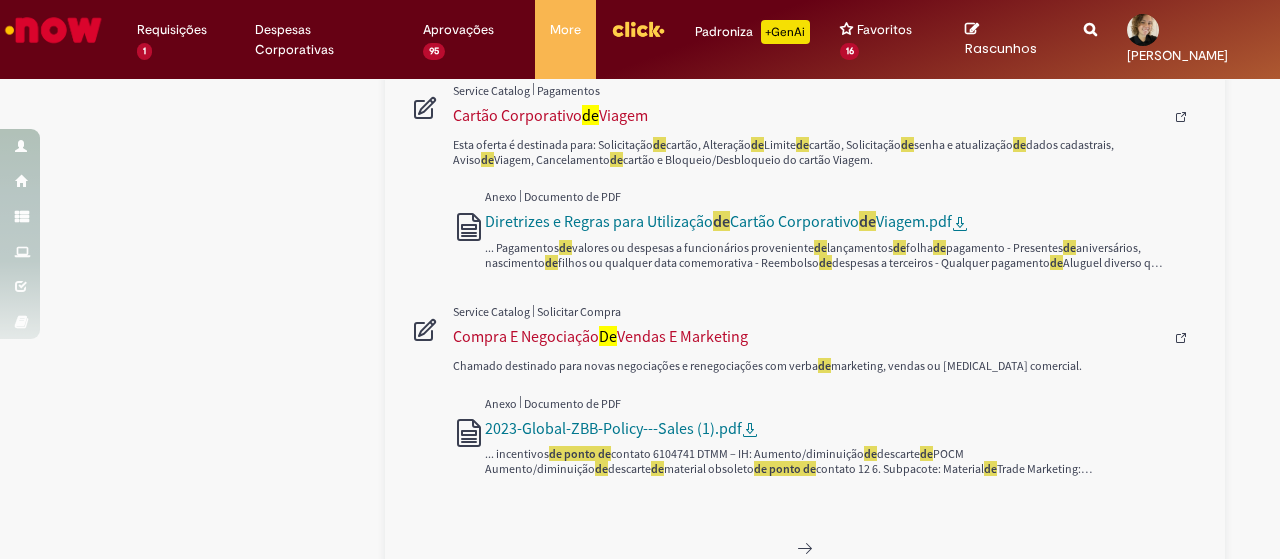 scroll, scrollTop: 1469, scrollLeft: 0, axis: vertical 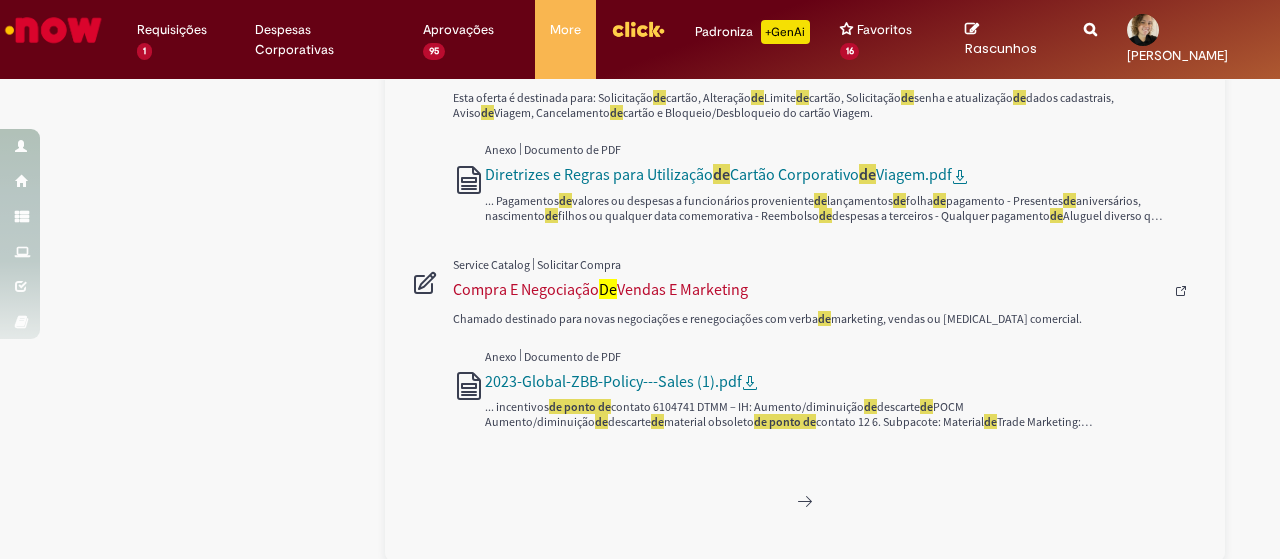 click at bounding box center [805, 501] 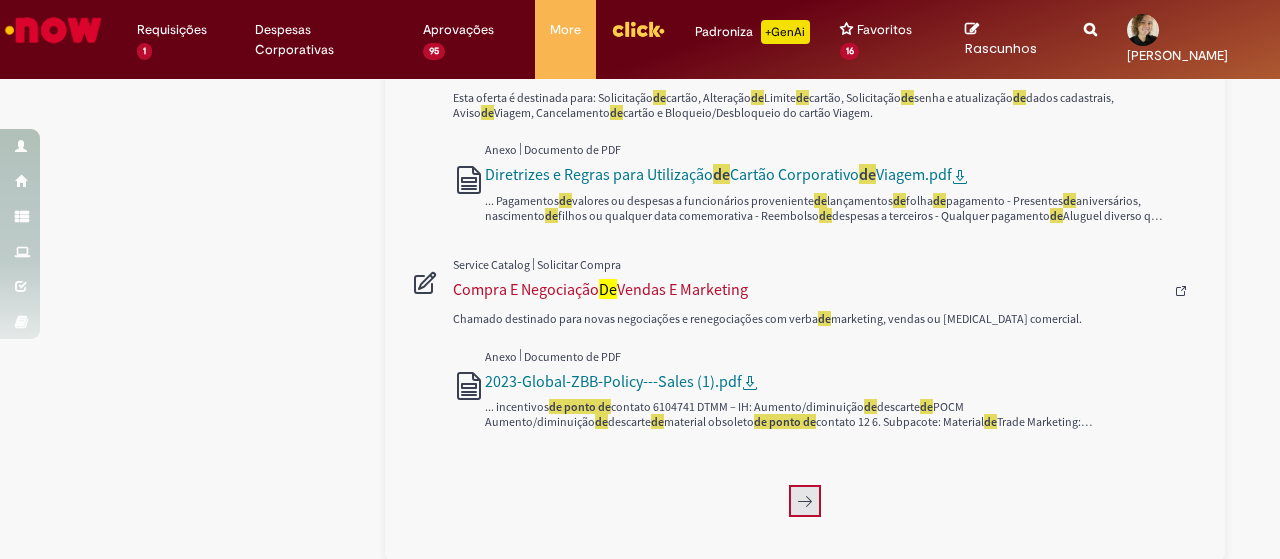 click at bounding box center (805, 501) 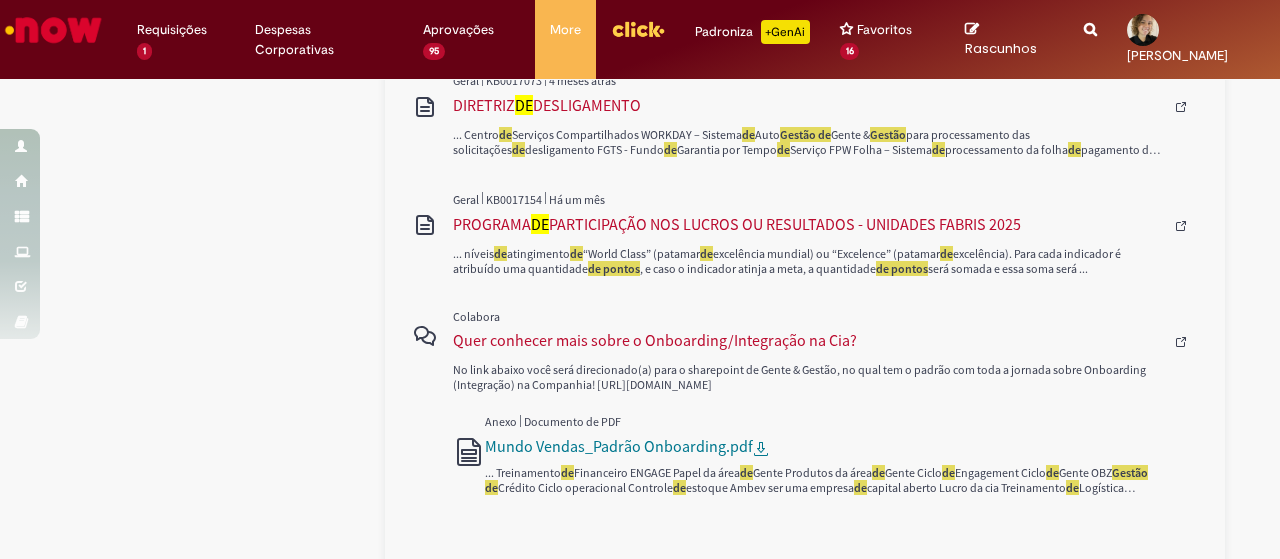 scroll, scrollTop: 1962, scrollLeft: 0, axis: vertical 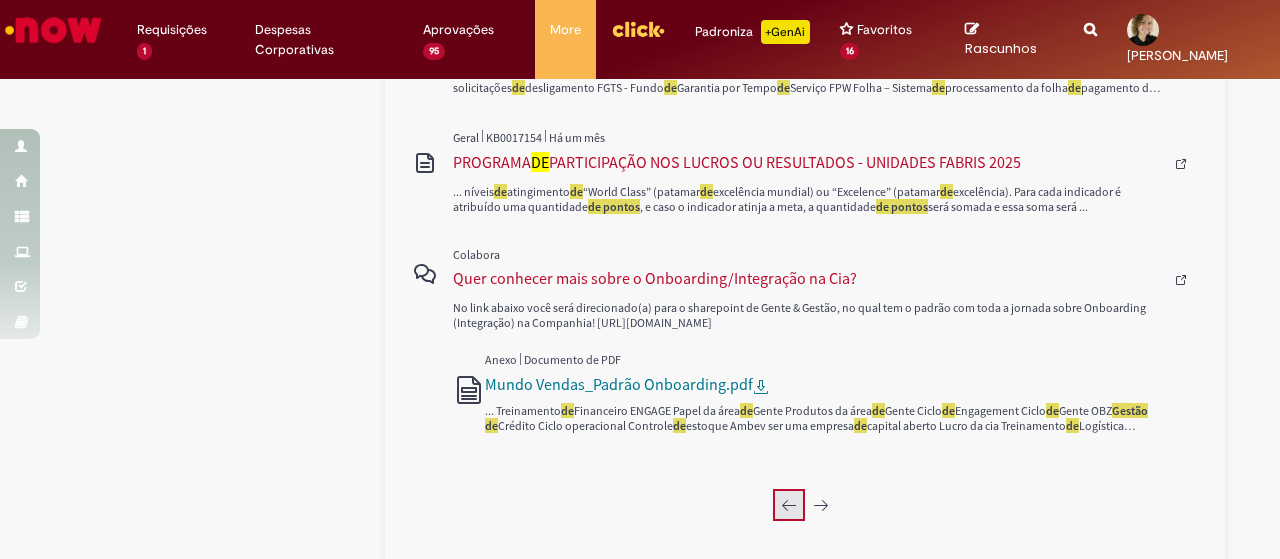 click 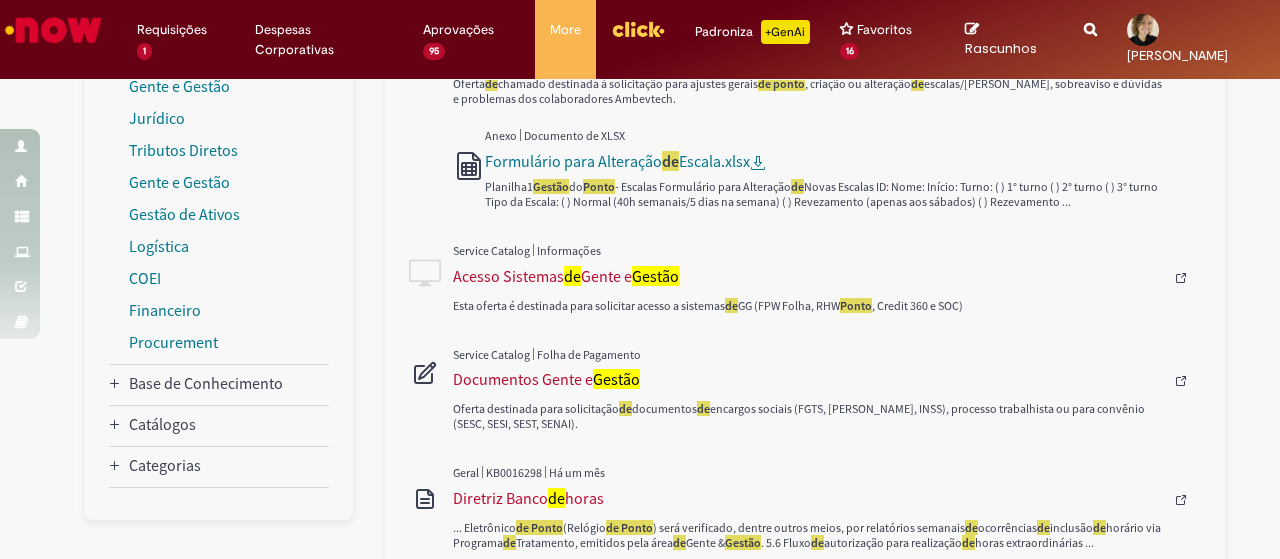 scroll, scrollTop: 500, scrollLeft: 0, axis: vertical 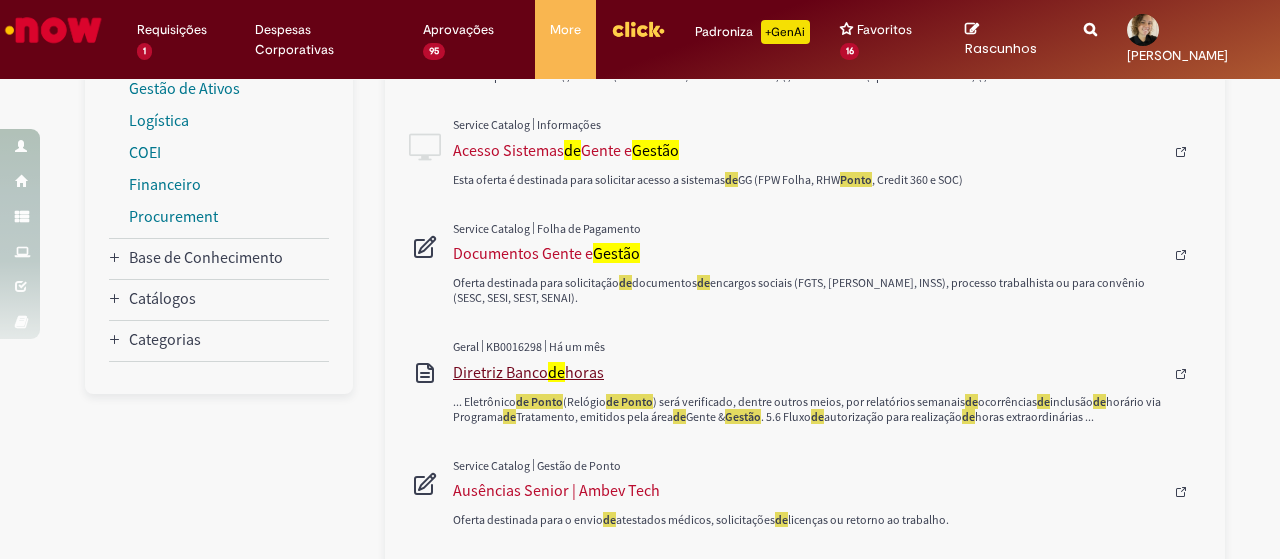click on "Diretriz Banco  de  horas" at bounding box center [808, 372] 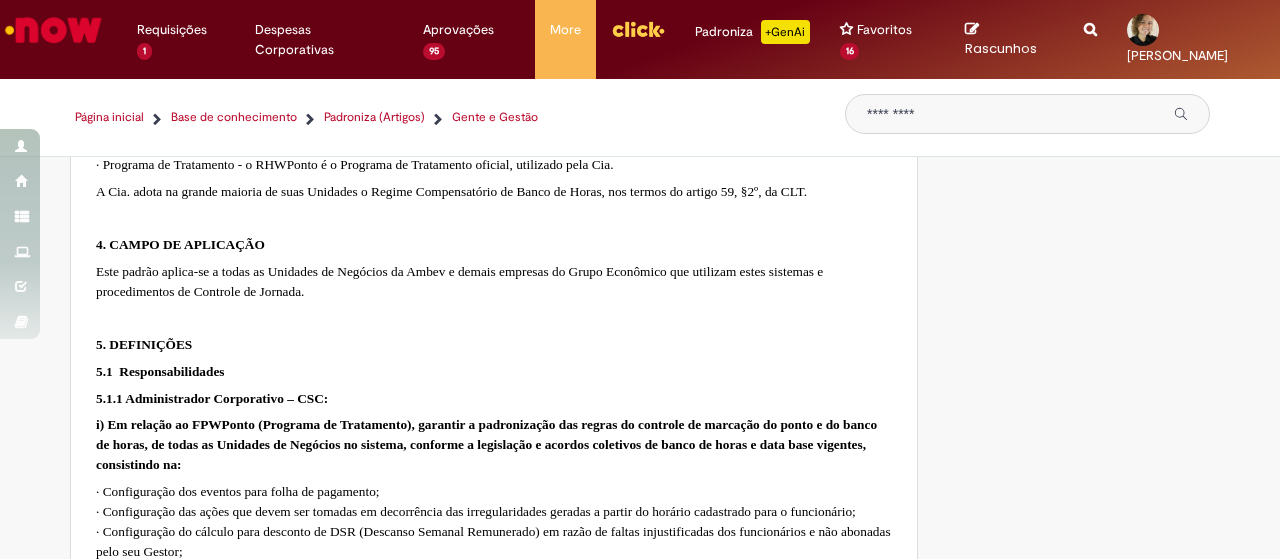 scroll, scrollTop: 0, scrollLeft: 0, axis: both 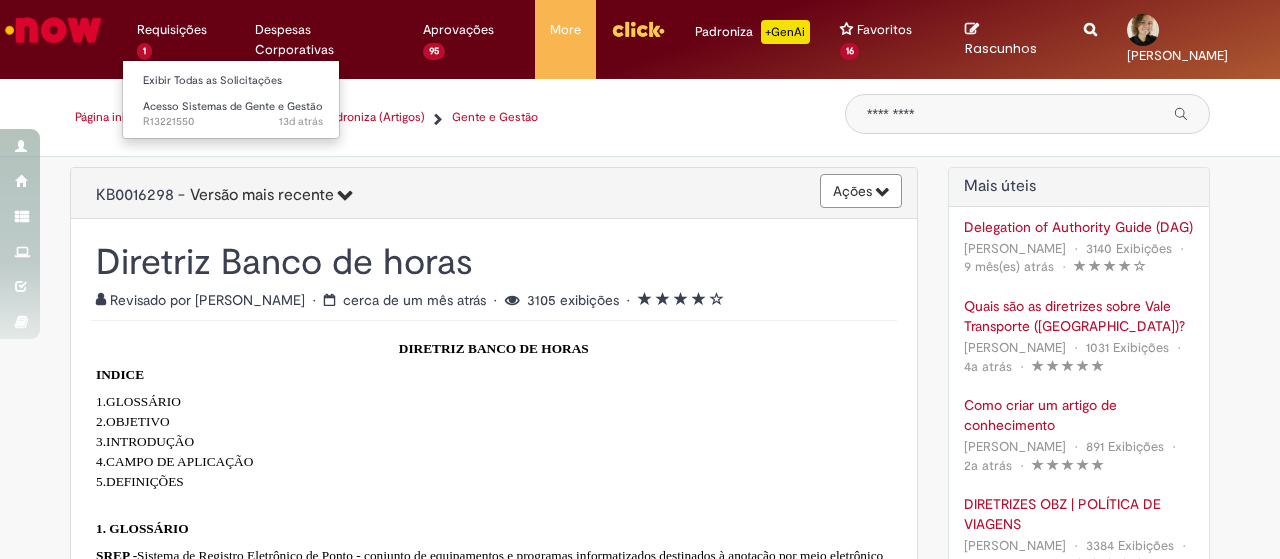 click on "Requisições   1
Exibir Todas as Solicitações
Acesso Sistemas de Gente e Gestão
13d atrás 13 dias atrás  R13221550" at bounding box center [181, 30] 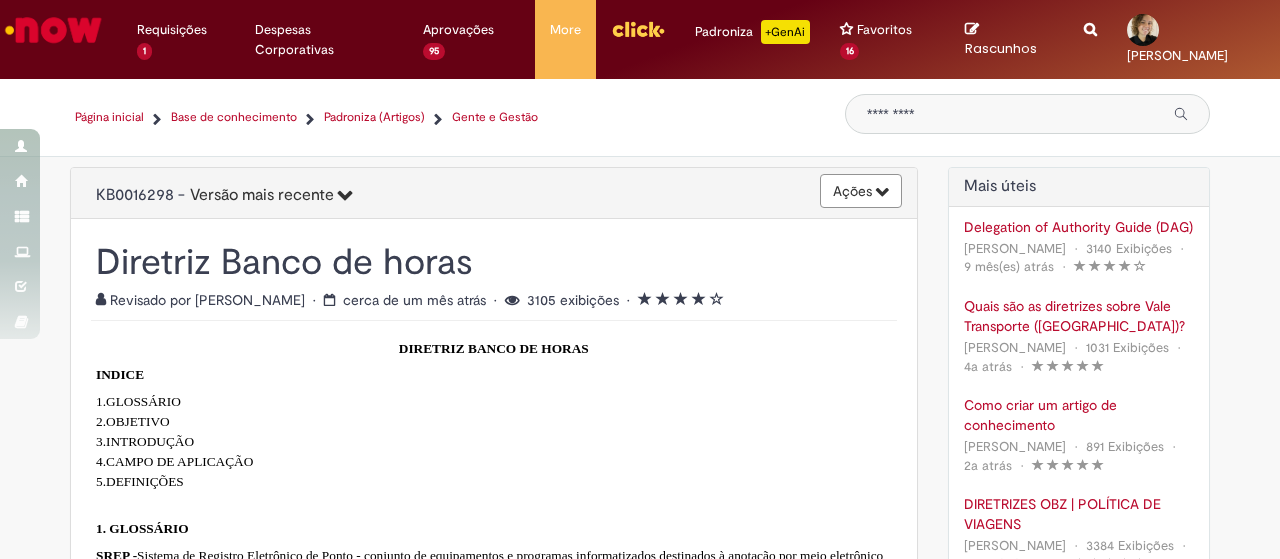 click at bounding box center (53, 30) 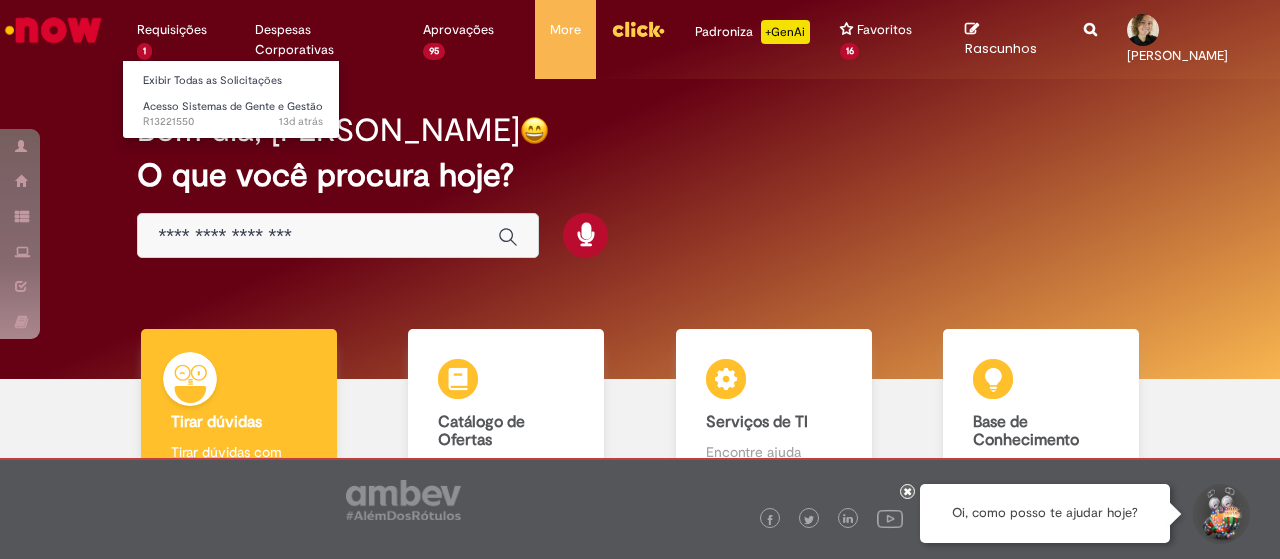 scroll, scrollTop: 0, scrollLeft: 0, axis: both 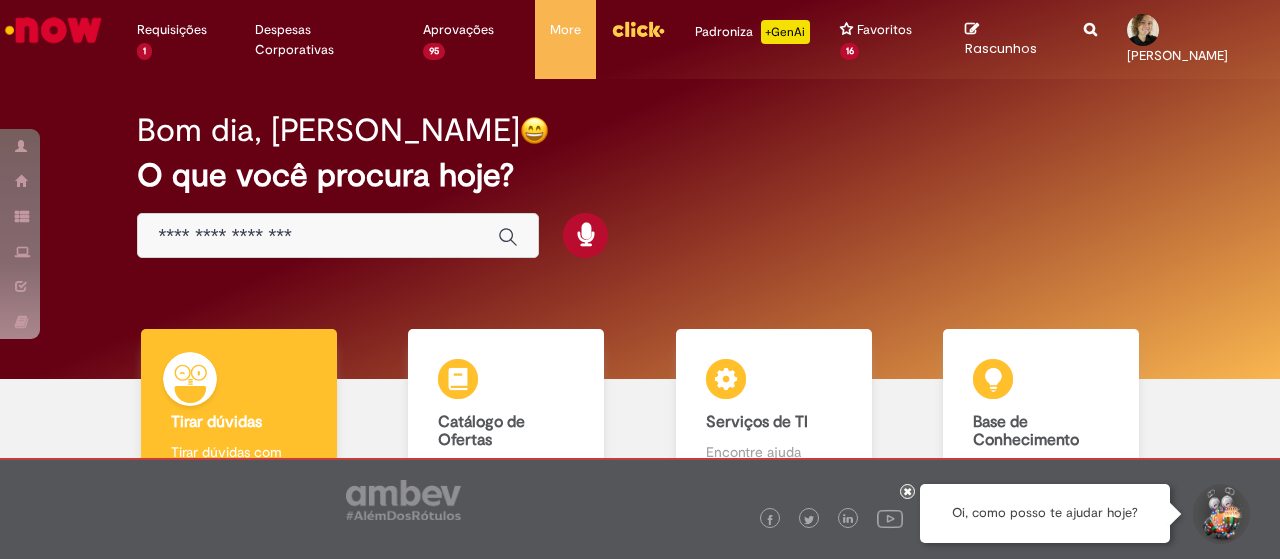 click at bounding box center (318, 236) 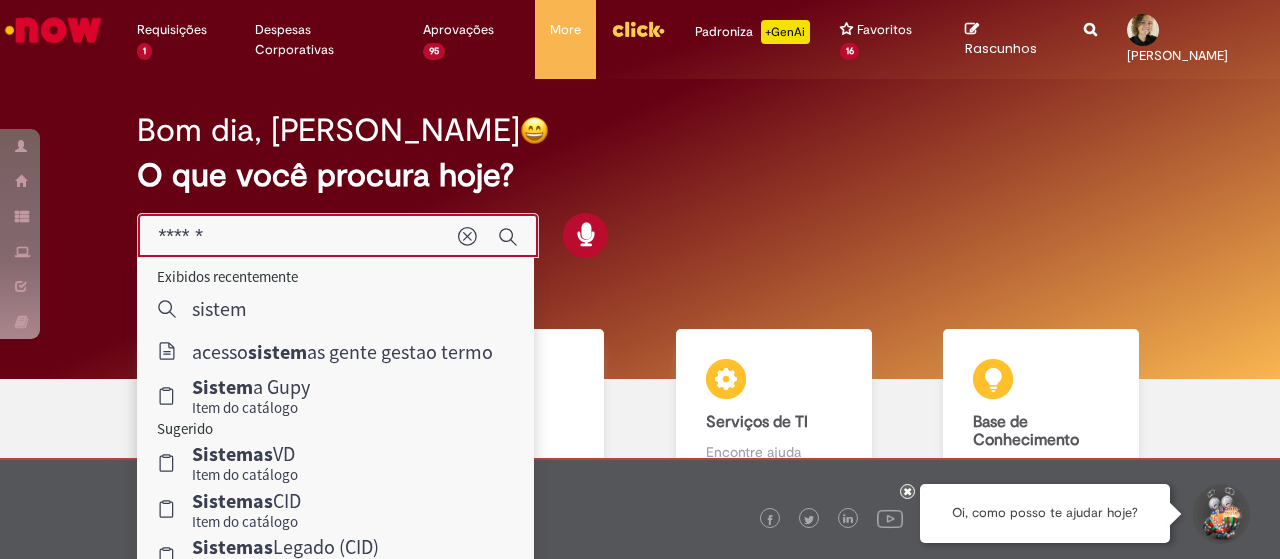 type on "*******" 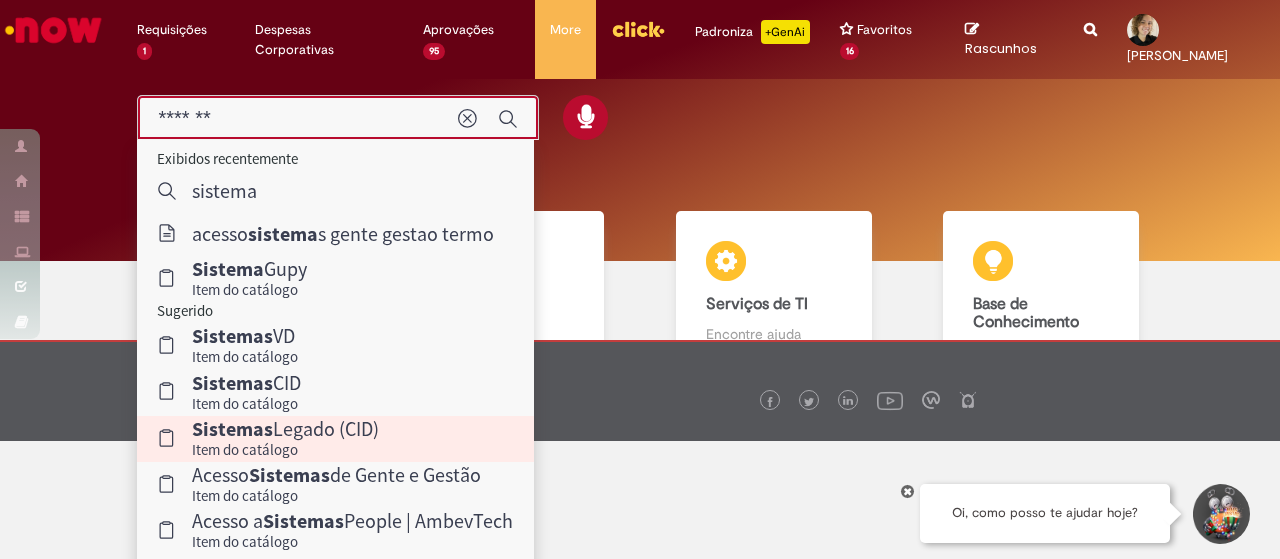 scroll, scrollTop: 147, scrollLeft: 0, axis: vertical 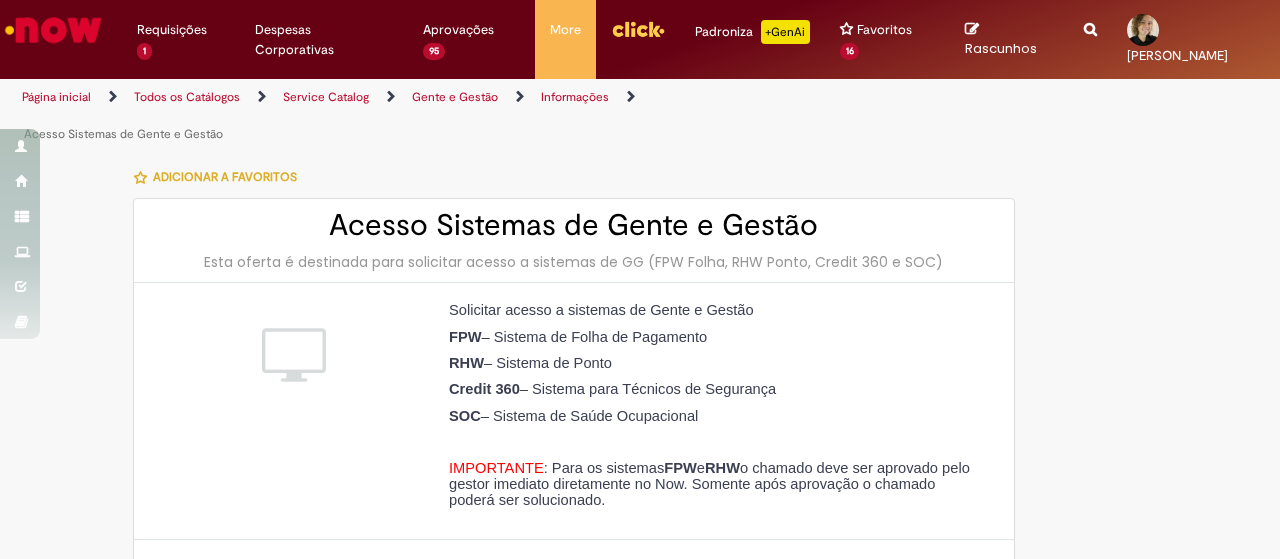 type on "********" 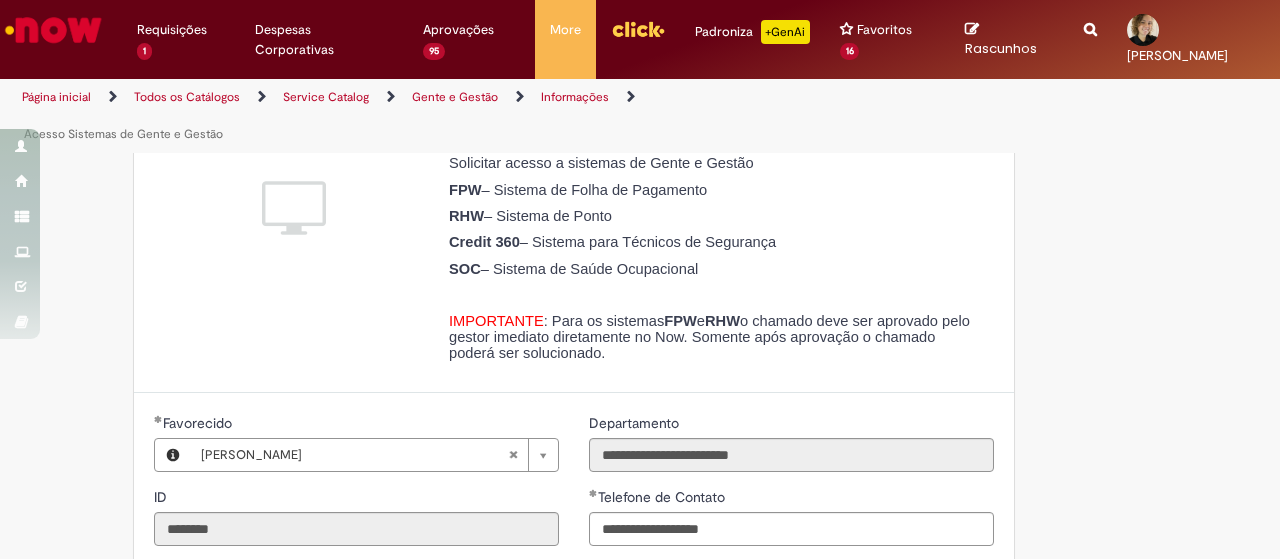 scroll, scrollTop: 0, scrollLeft: 0, axis: both 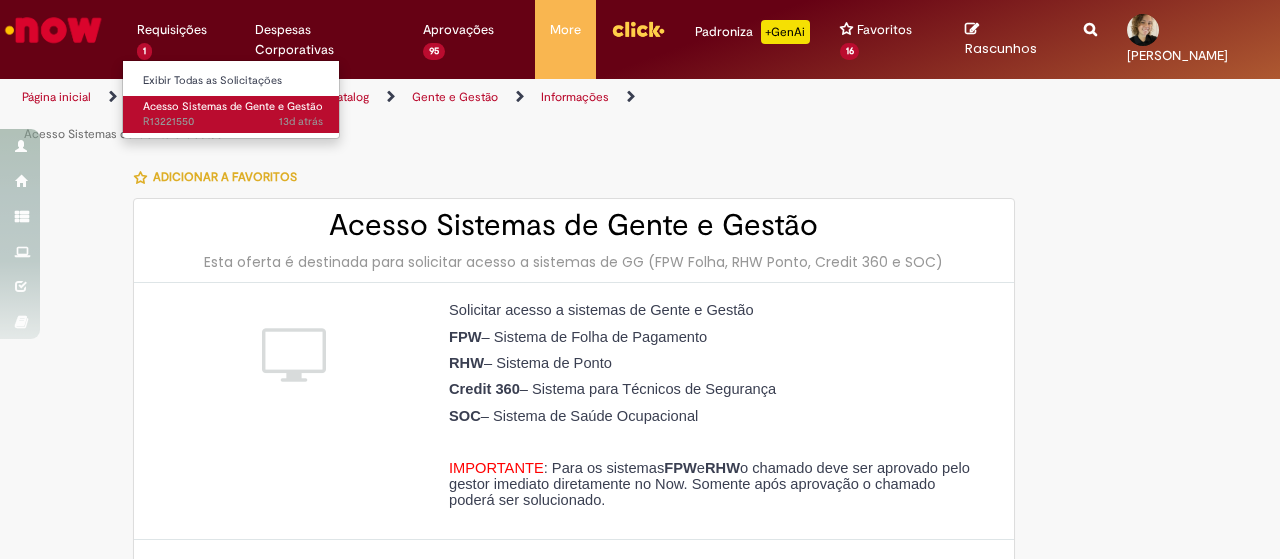click on "13d atrás 13 dias atrás  R13221550" at bounding box center [233, 122] 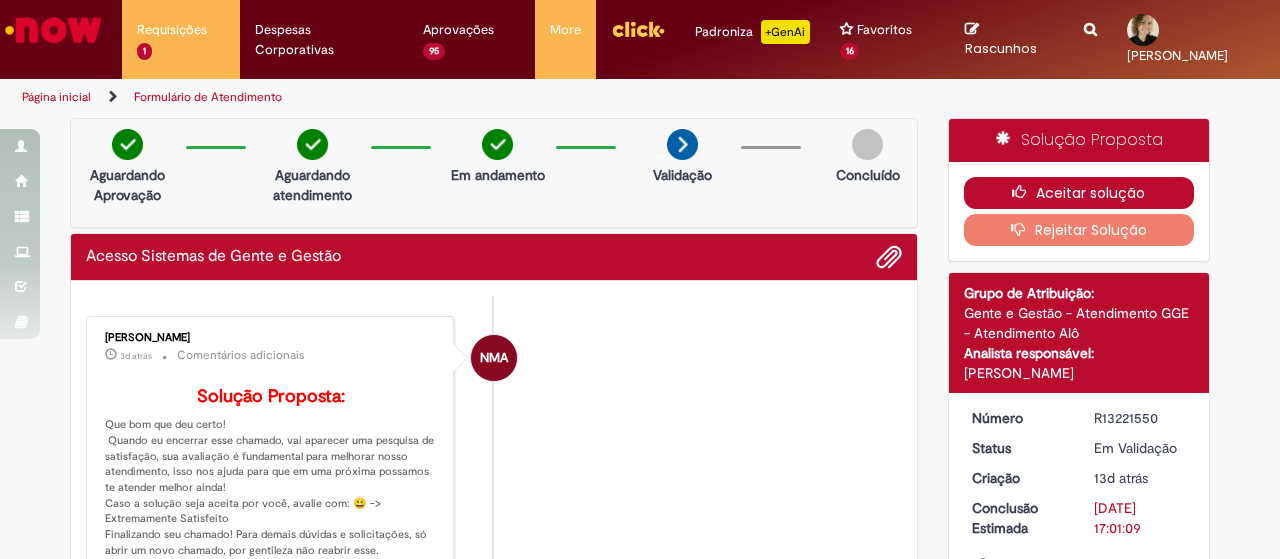 click on "Aceitar solução" at bounding box center [1079, 193] 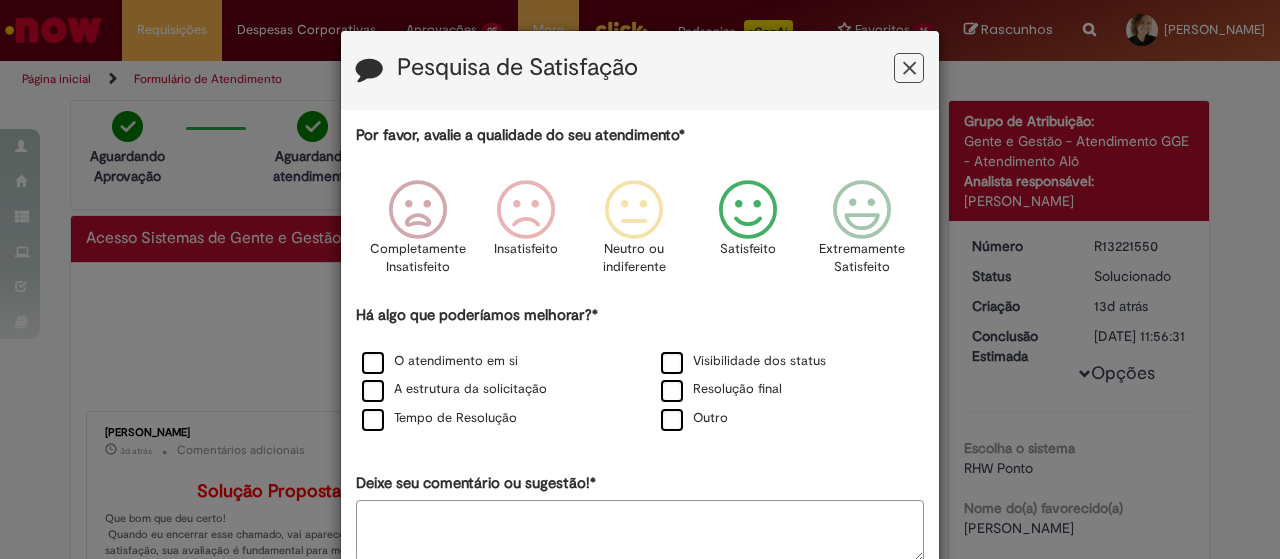 click at bounding box center (748, 210) 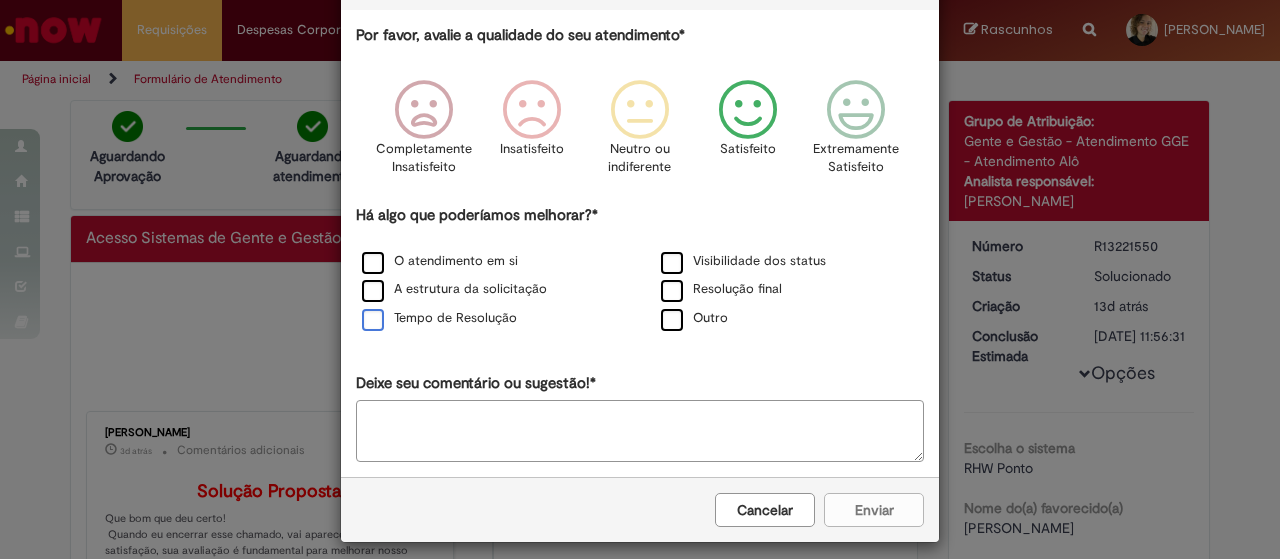 click on "Tempo de Resolução" at bounding box center [439, 318] 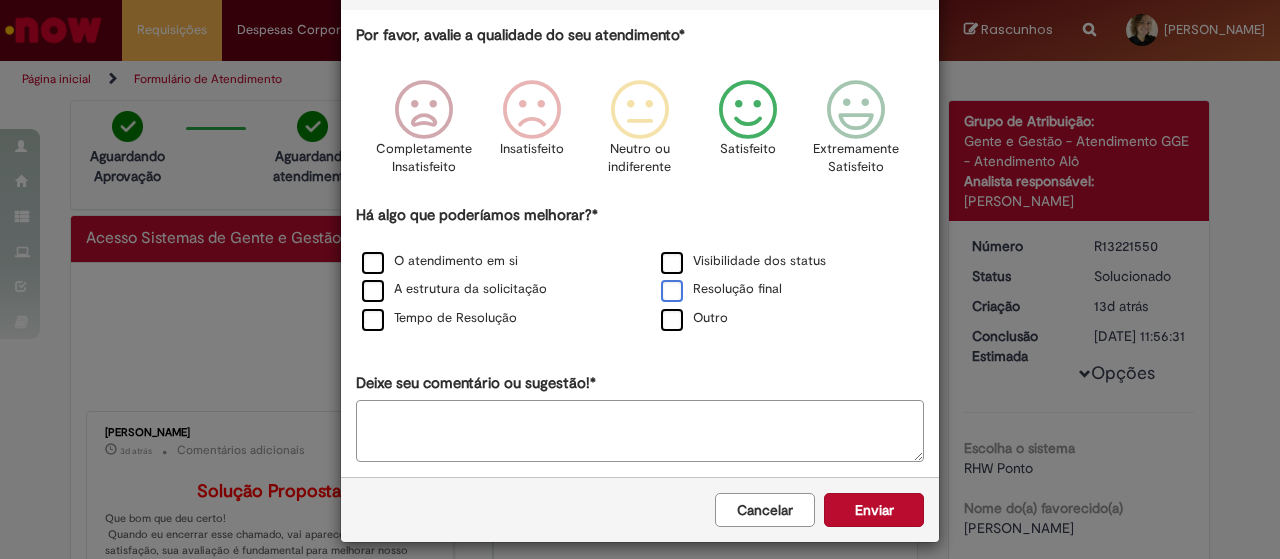 click on "Resolução final" at bounding box center [721, 289] 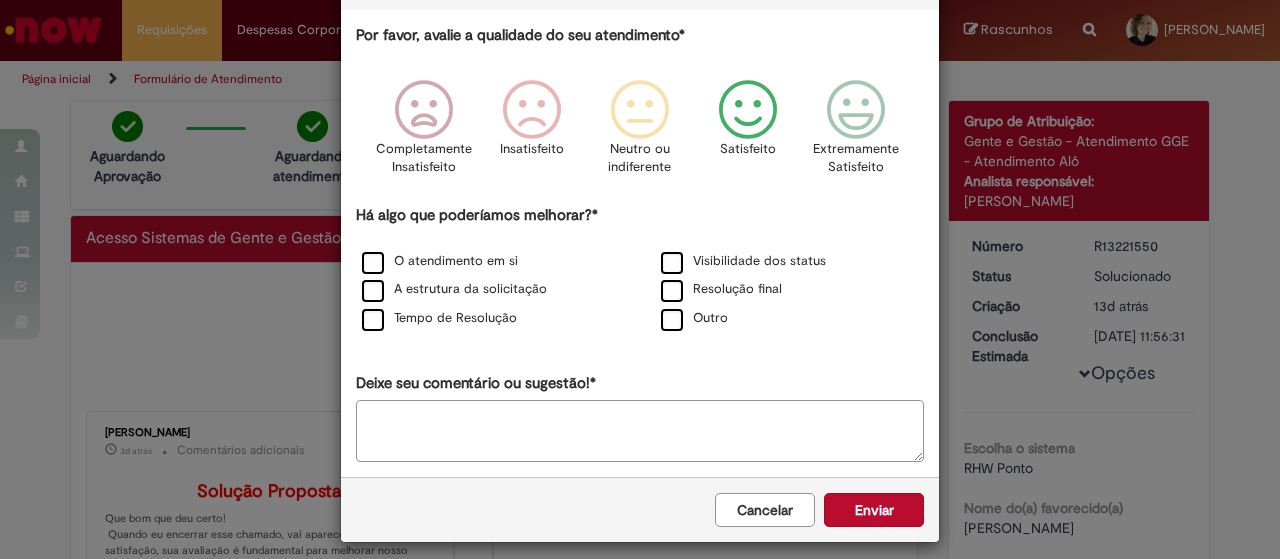 scroll, scrollTop: 100, scrollLeft: 0, axis: vertical 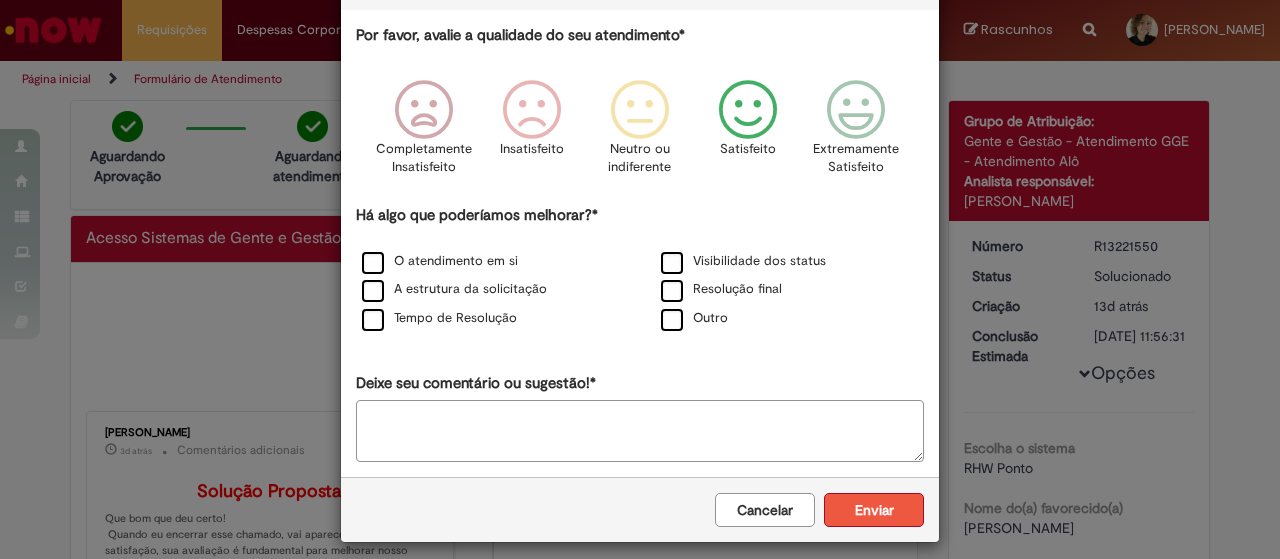 click on "Enviar" at bounding box center (874, 510) 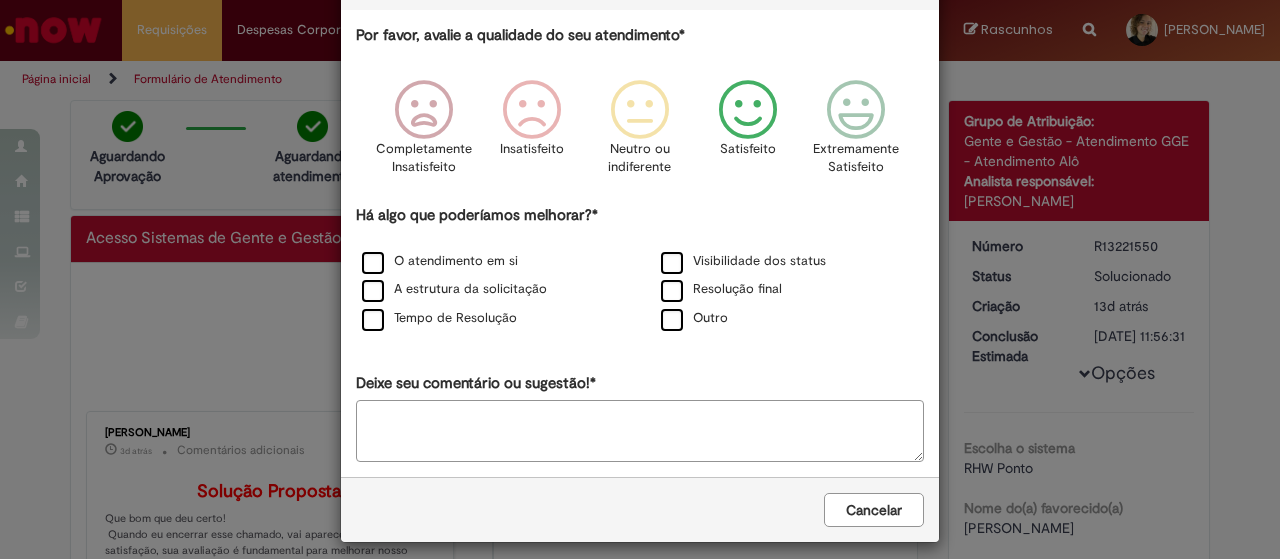 scroll, scrollTop: 0, scrollLeft: 0, axis: both 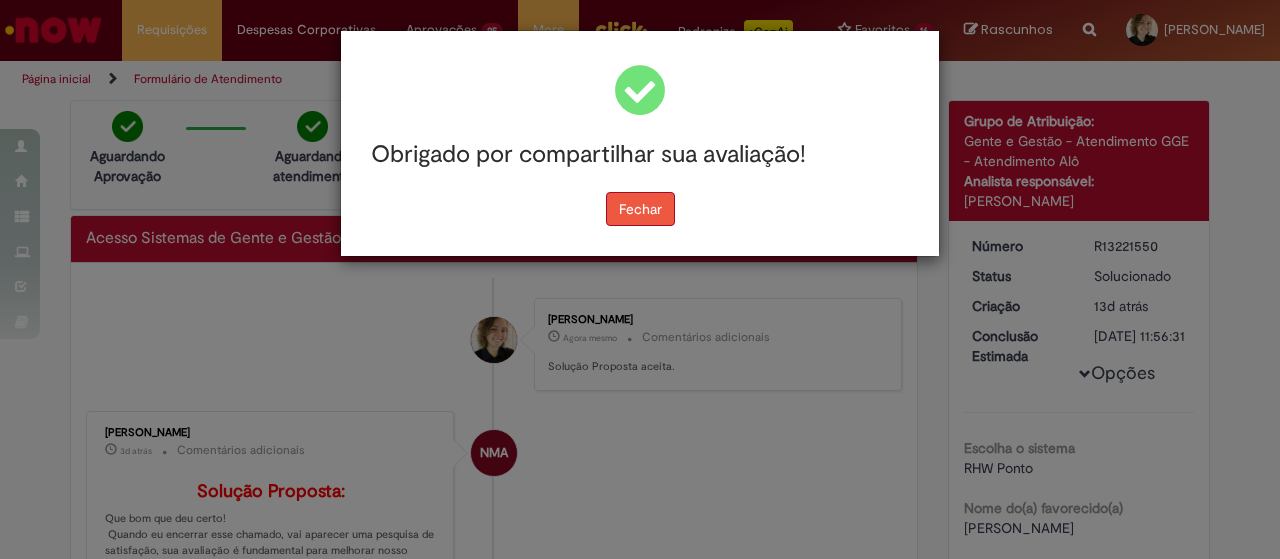 click on "Fechar" at bounding box center (640, 209) 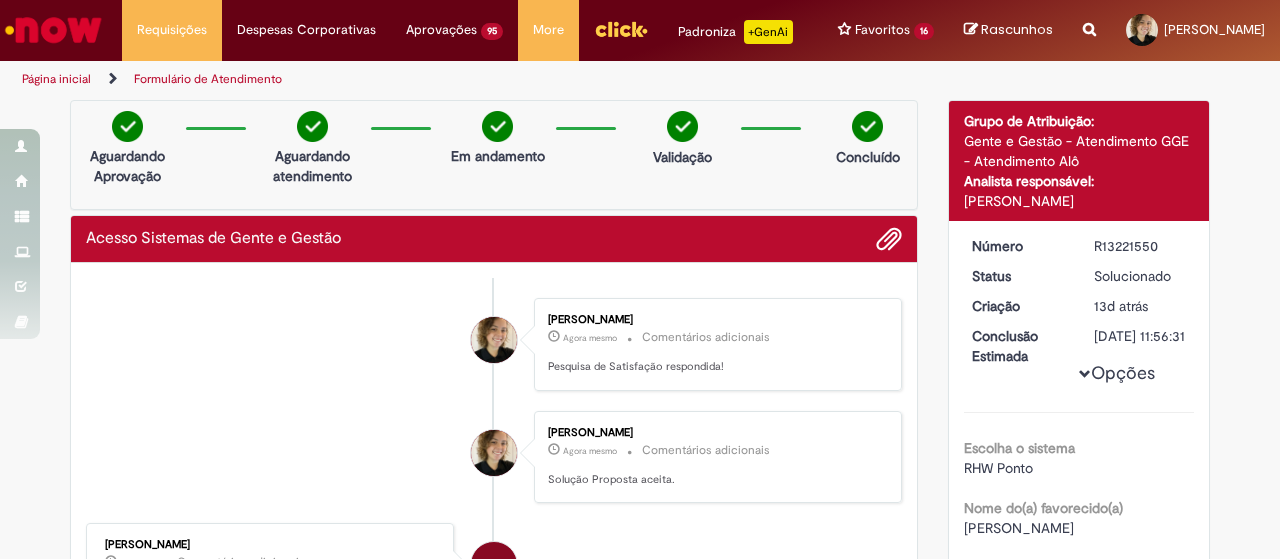 click on "+GenAi" at bounding box center (768, 32) 